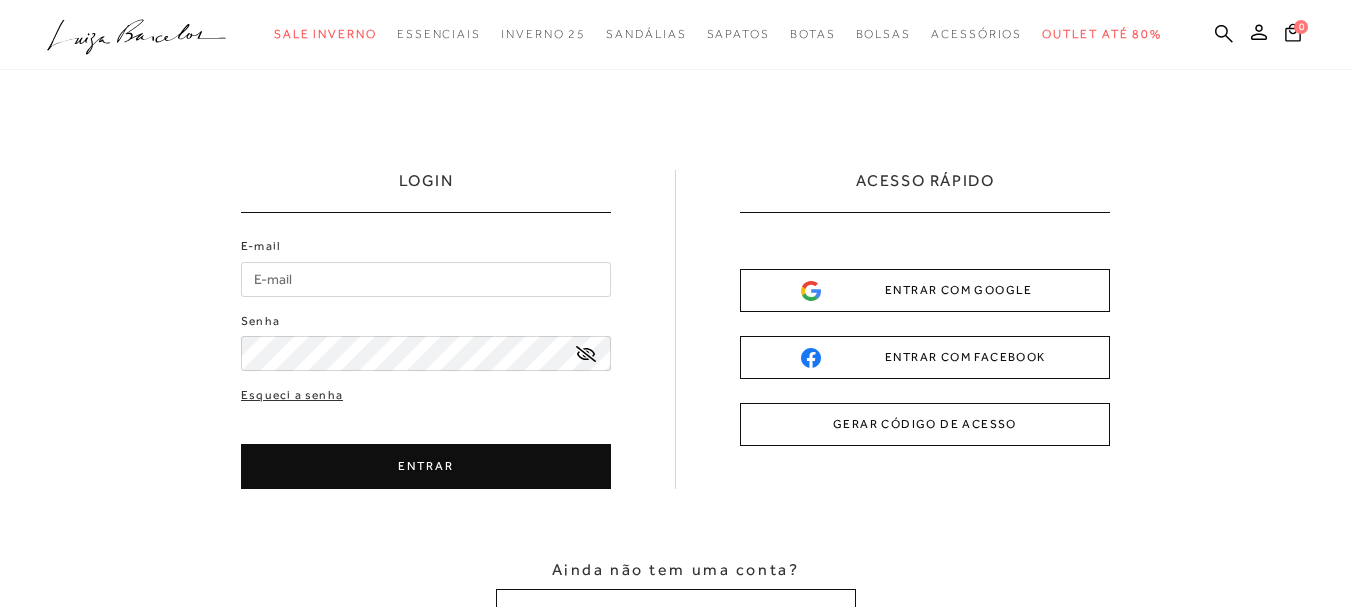 scroll, scrollTop: 0, scrollLeft: 0, axis: both 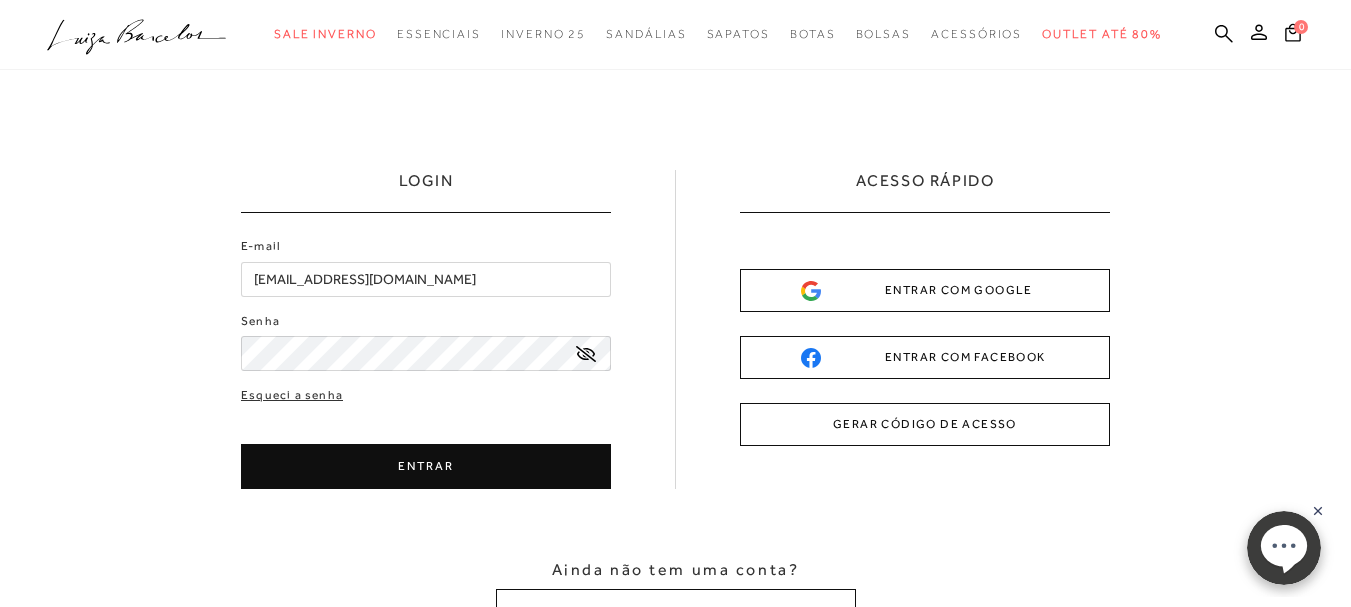 type on "aninhas.vitorias@outlook.com" 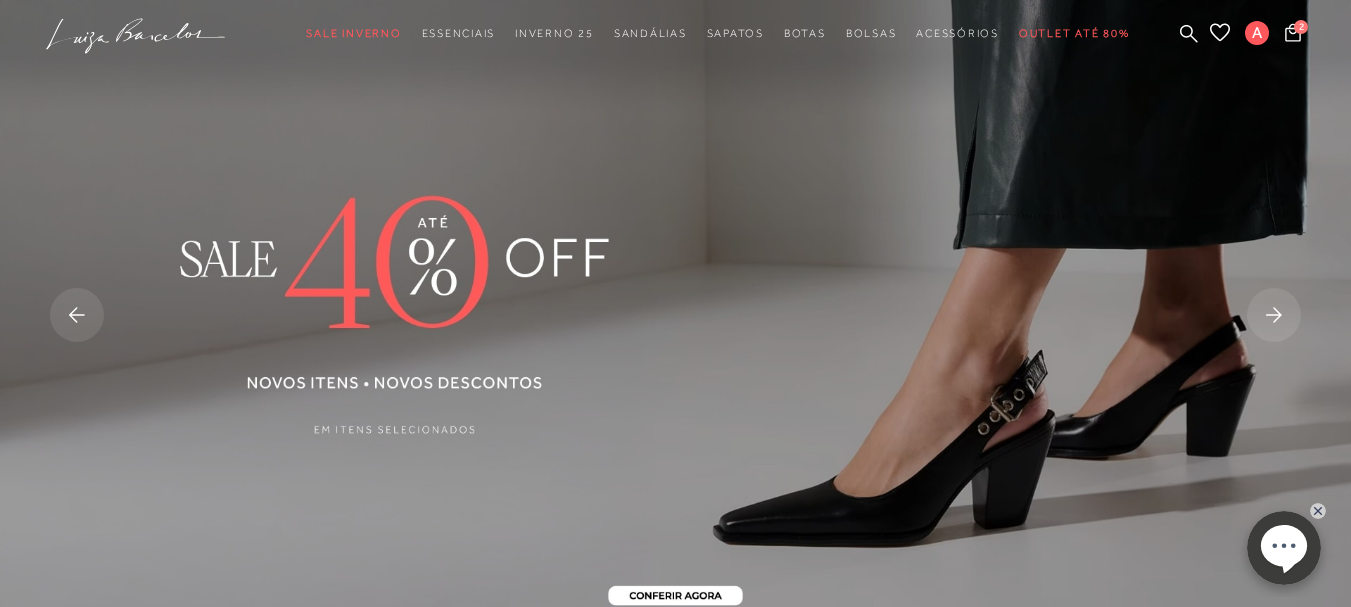 scroll, scrollTop: 0, scrollLeft: 0, axis: both 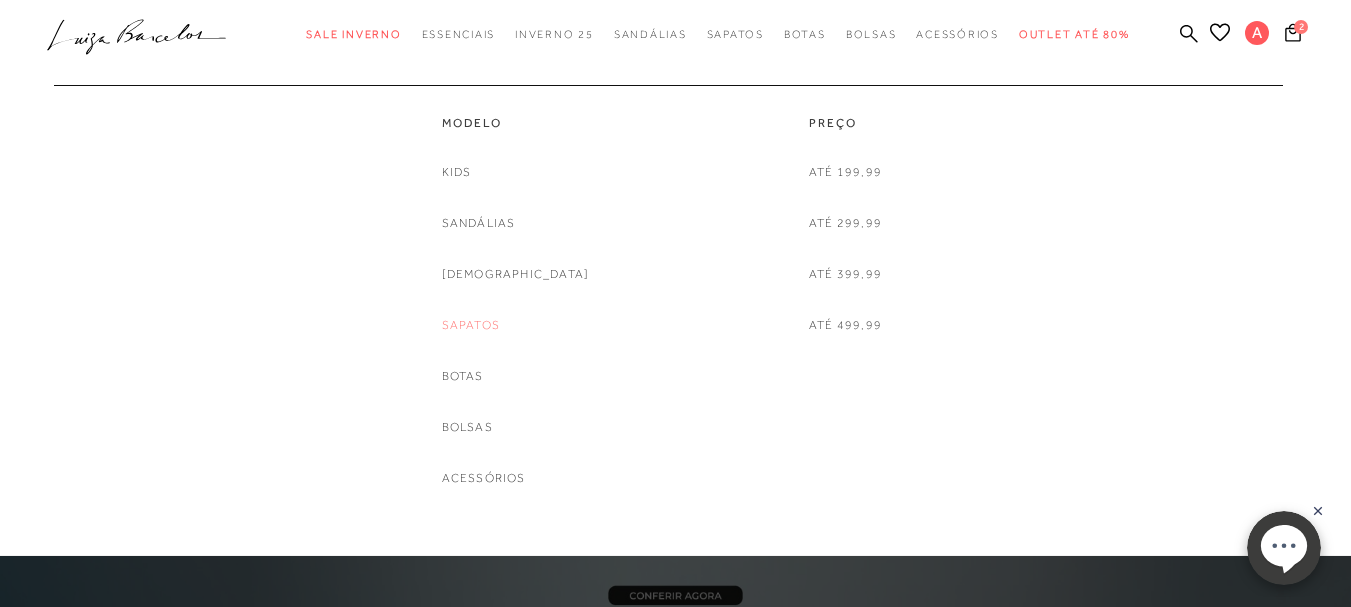 click on "Sapatos" at bounding box center (471, 325) 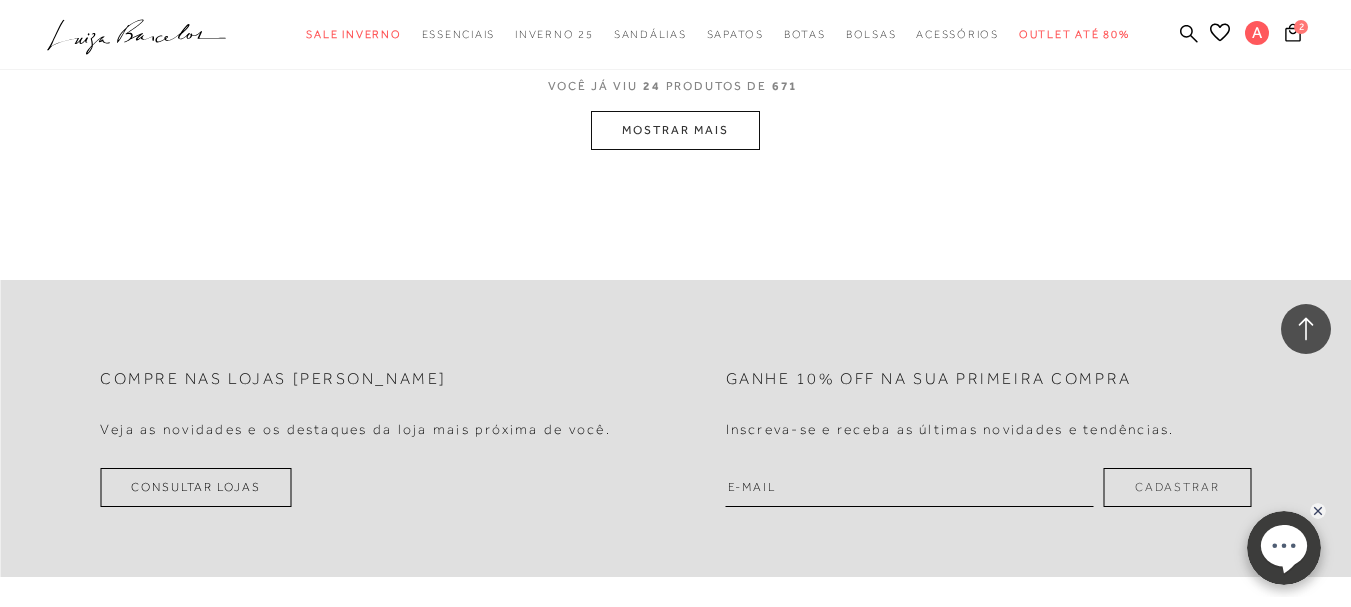 scroll, scrollTop: 4000, scrollLeft: 0, axis: vertical 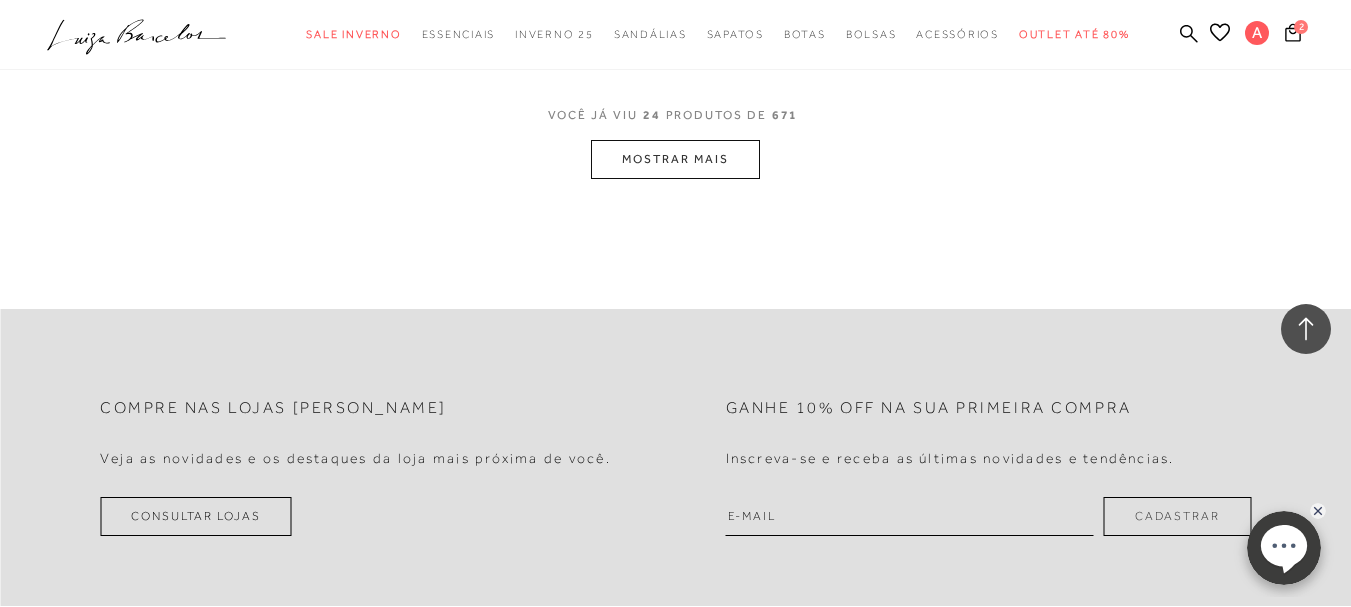 click on "MOSTRAR MAIS" at bounding box center [675, 159] 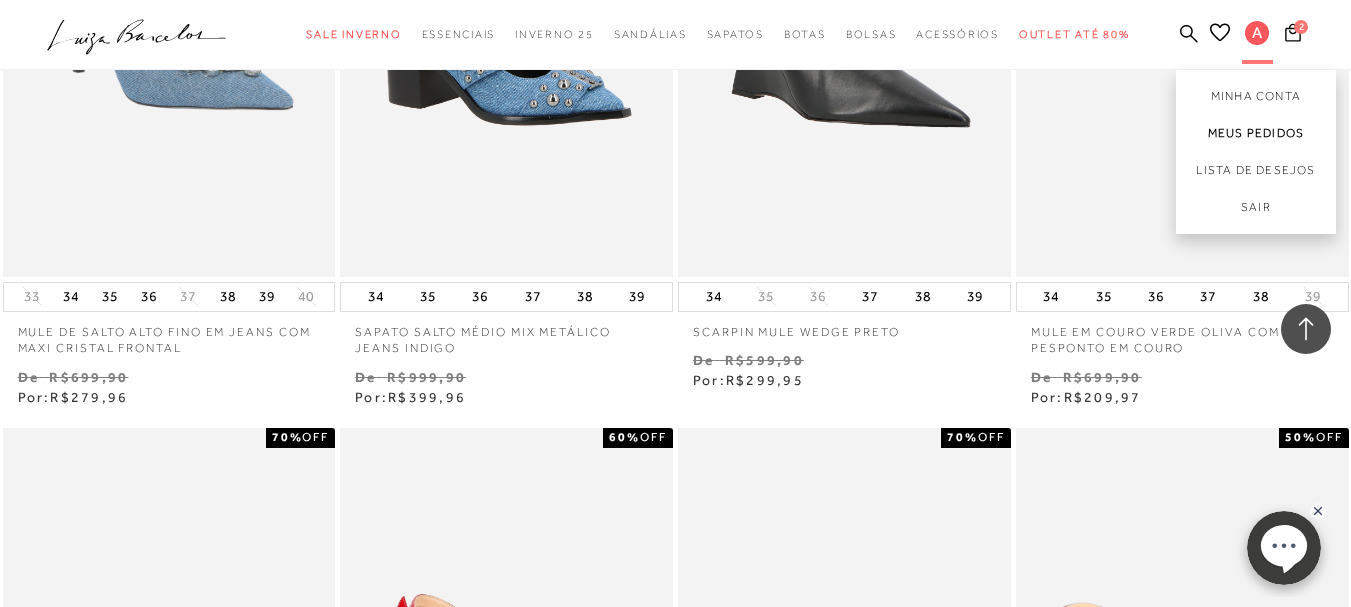 scroll, scrollTop: 4000, scrollLeft: 0, axis: vertical 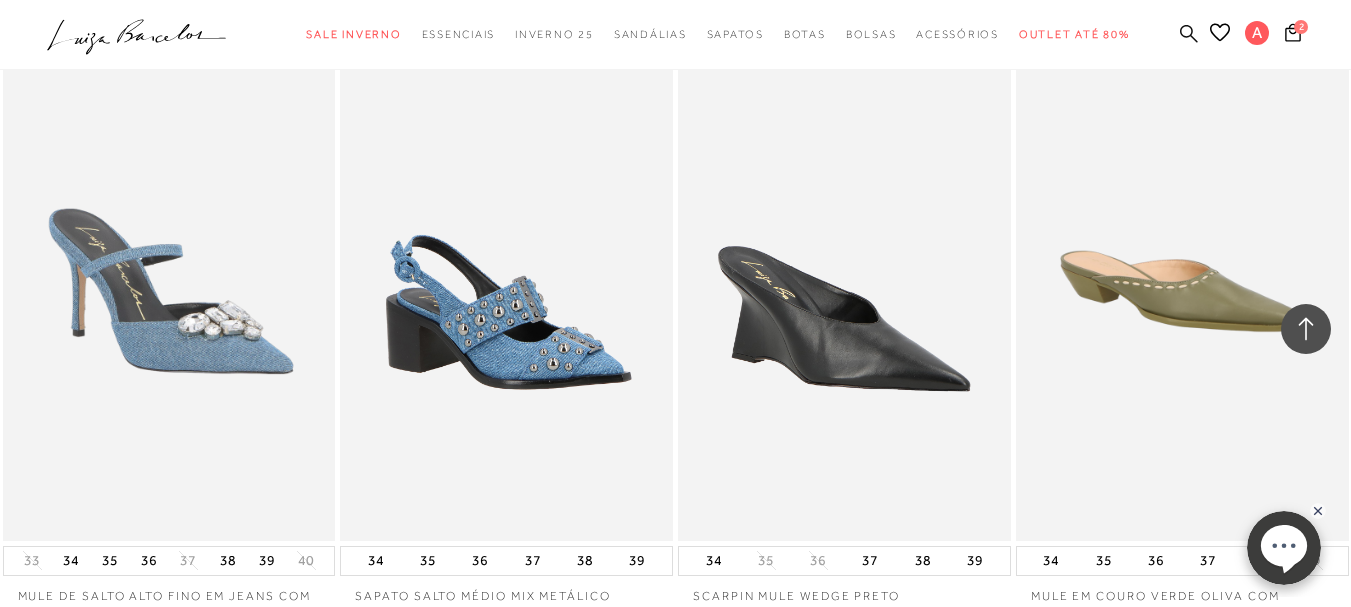 click 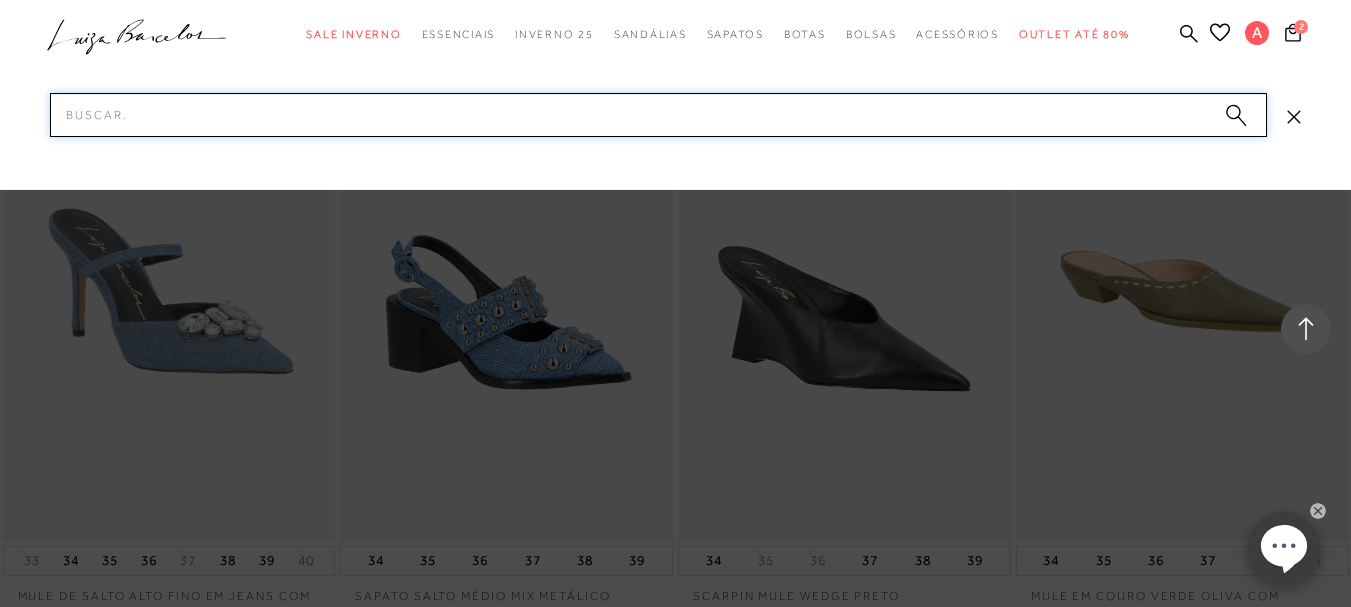 click on "Pesquisar" at bounding box center [658, 115] 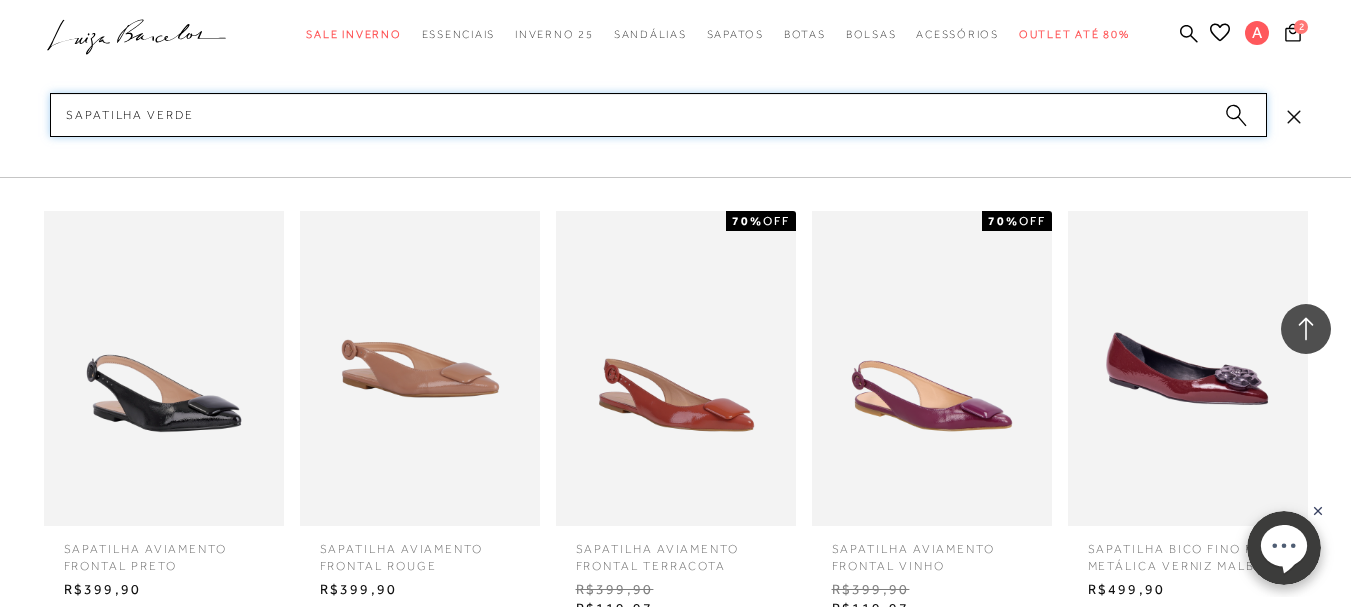 type on "sapatilha verde" 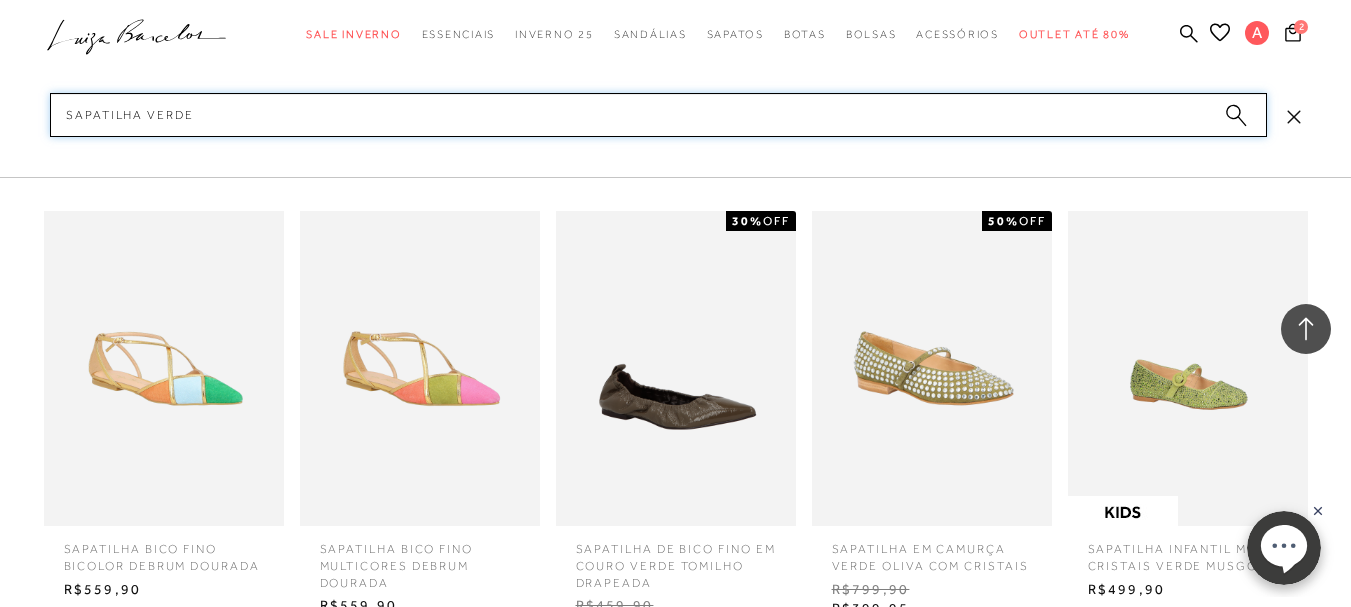 type 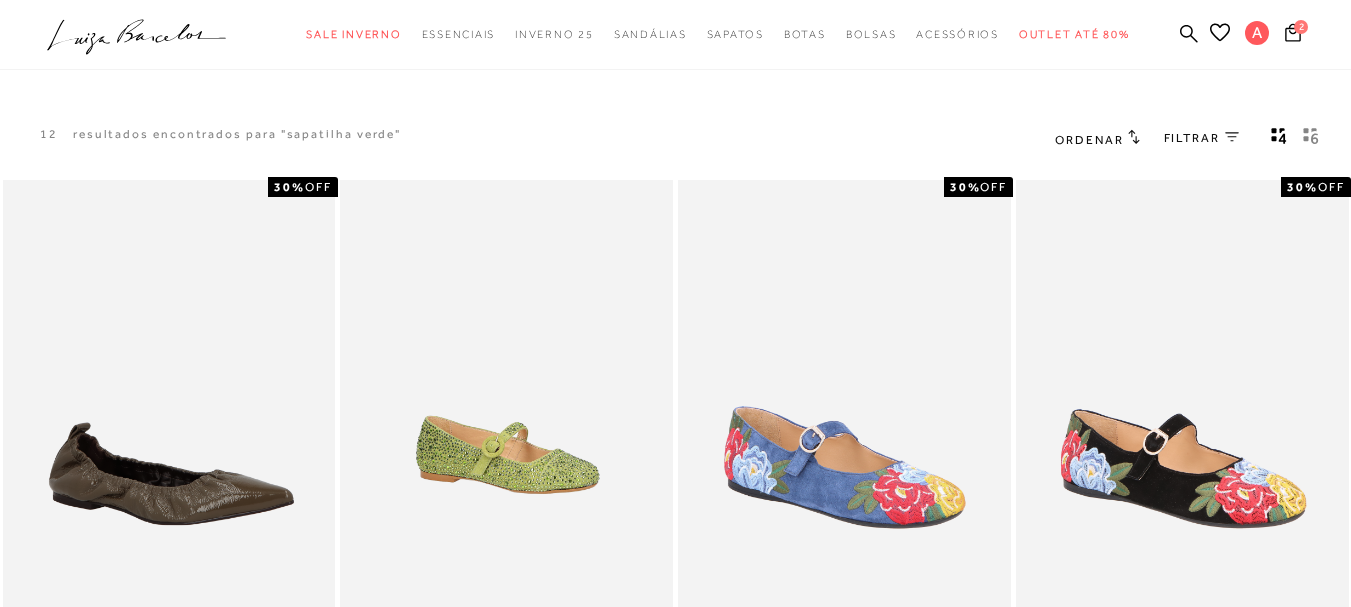 scroll, scrollTop: 300, scrollLeft: 0, axis: vertical 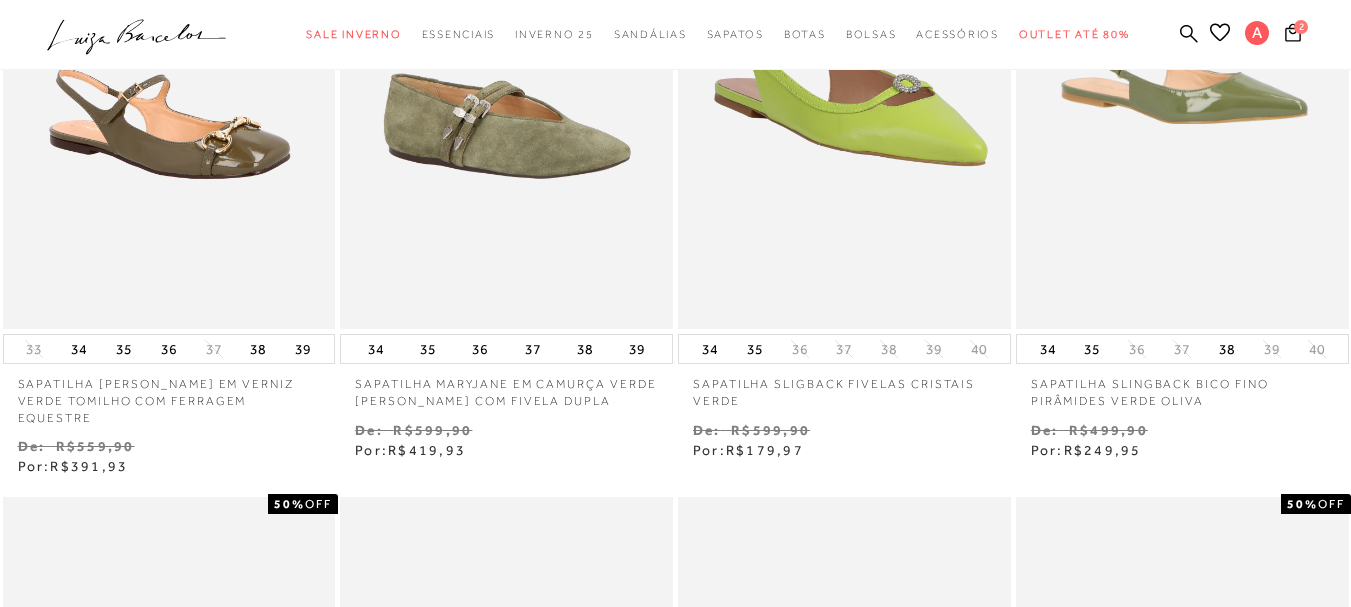click at bounding box center (169, 79) 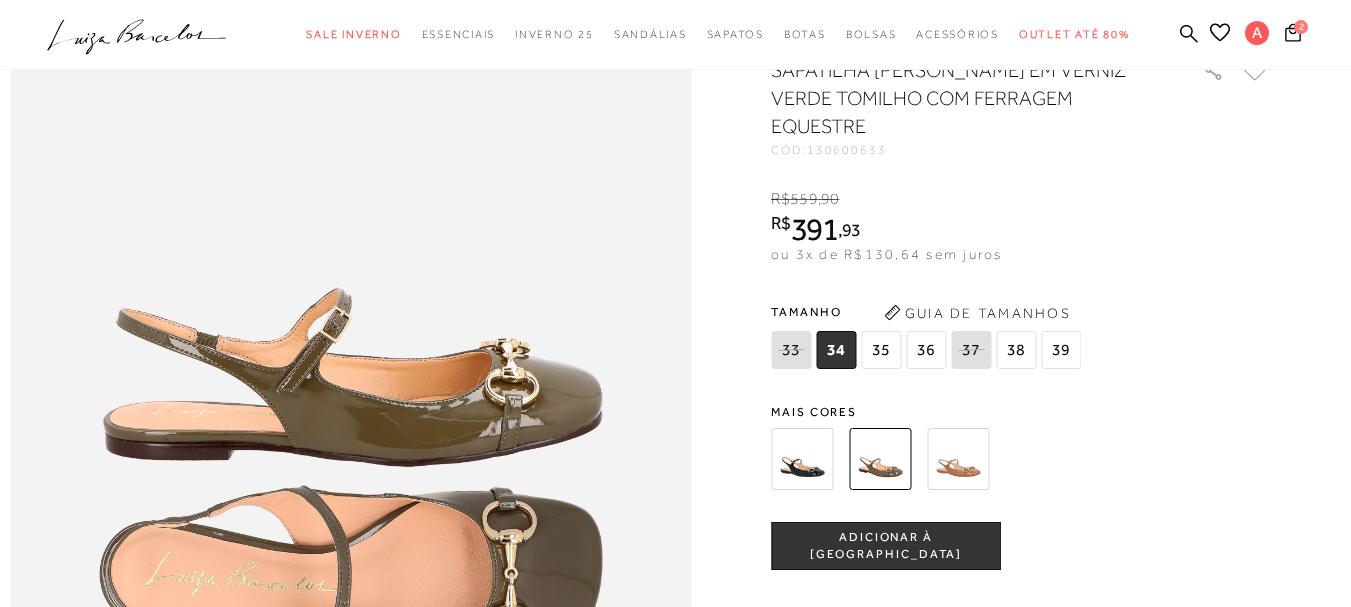 scroll, scrollTop: 1200, scrollLeft: 0, axis: vertical 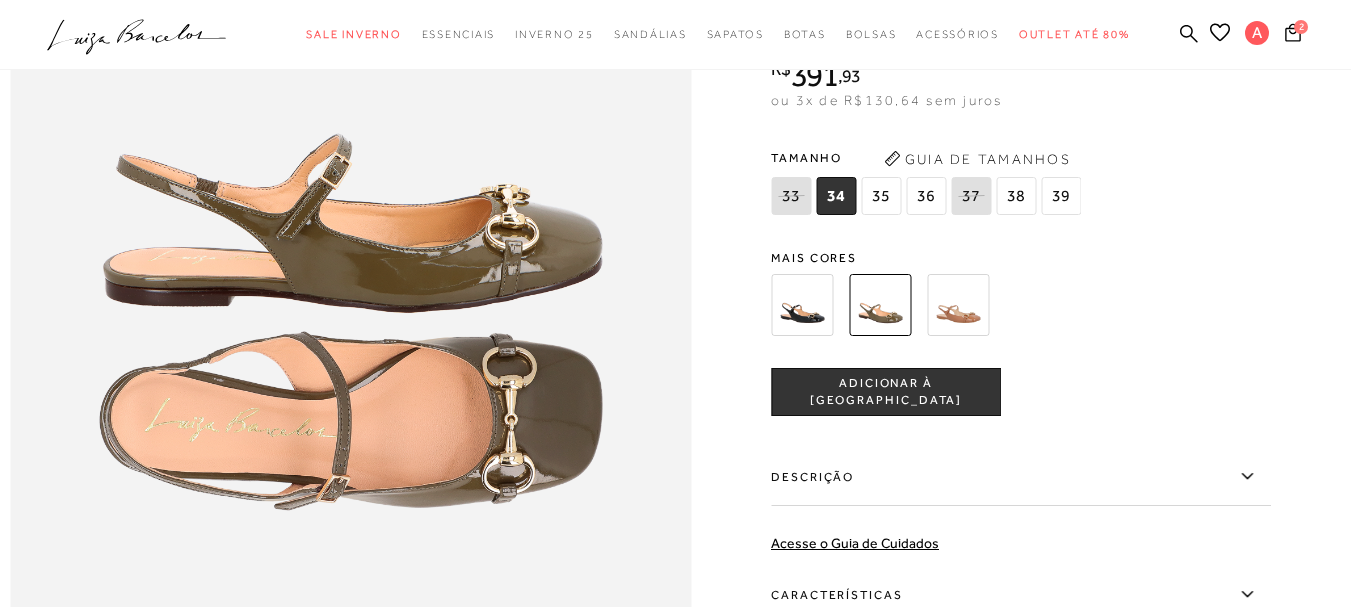 click on "39" at bounding box center (1061, 196) 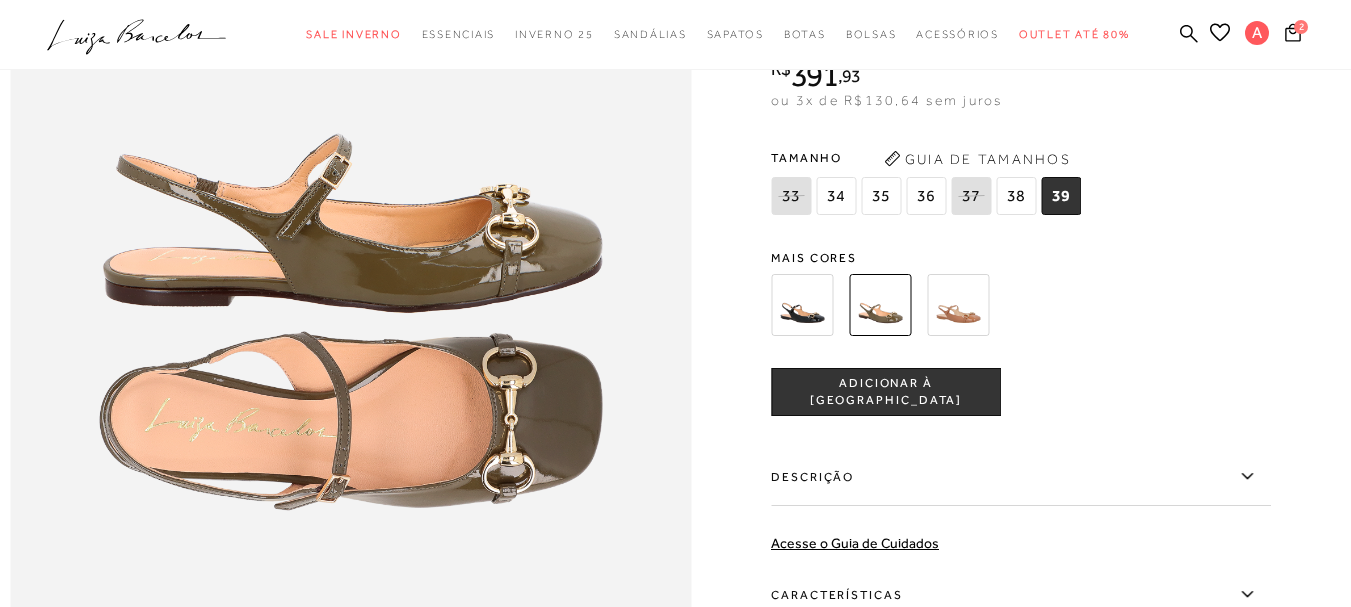 click on "ADICIONAR À [GEOGRAPHIC_DATA]" at bounding box center [886, 392] 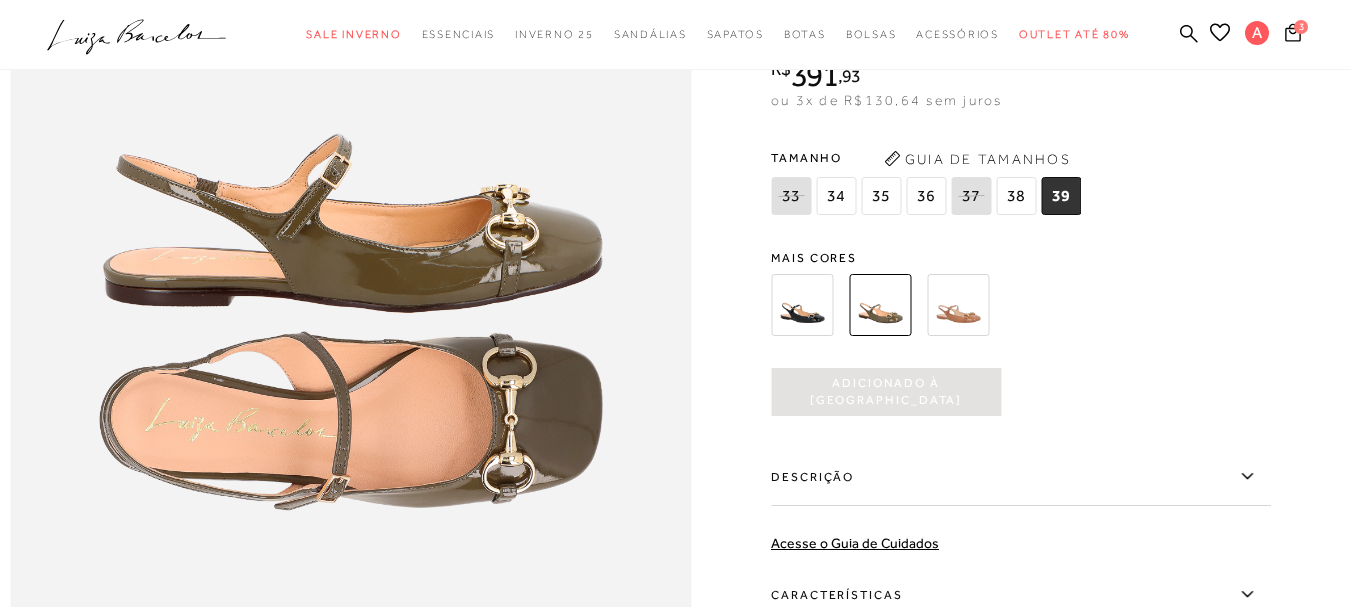 scroll, scrollTop: 0, scrollLeft: 0, axis: both 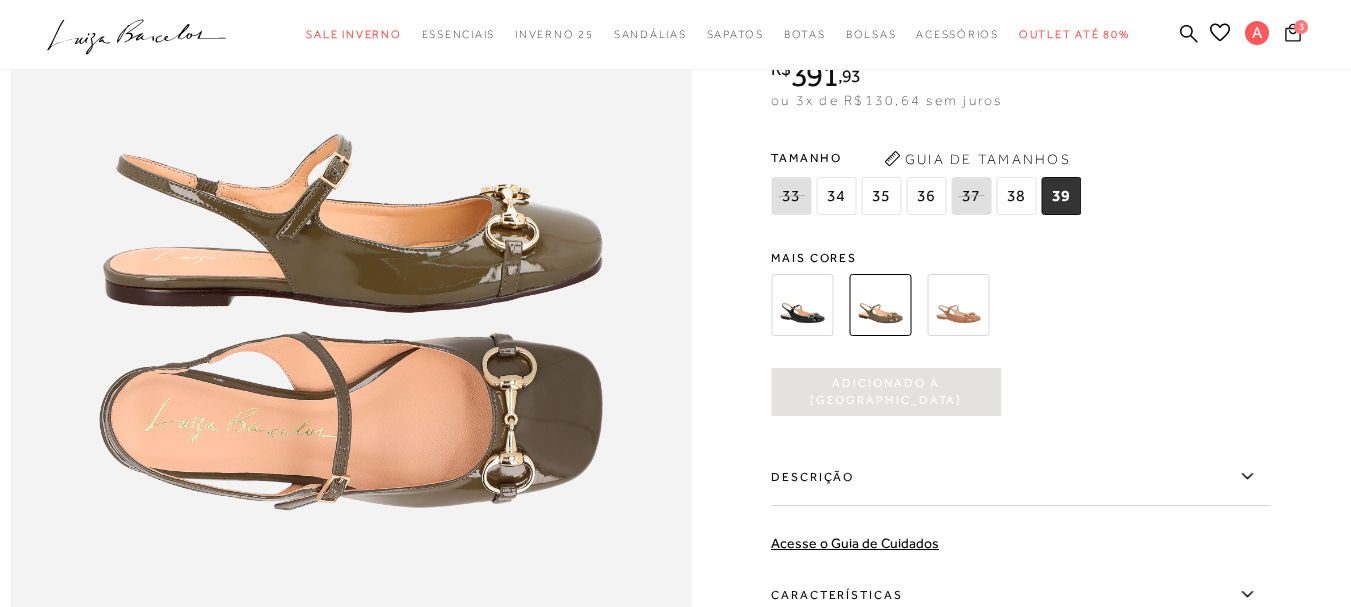 click 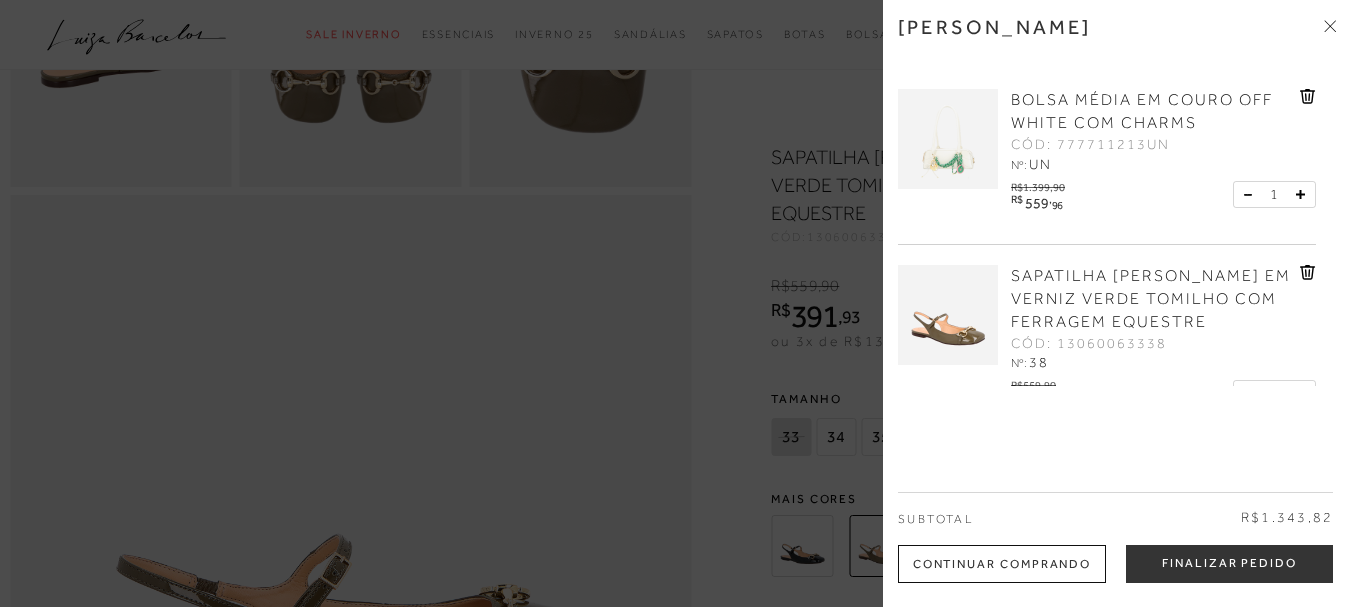 scroll, scrollTop: 400, scrollLeft: 0, axis: vertical 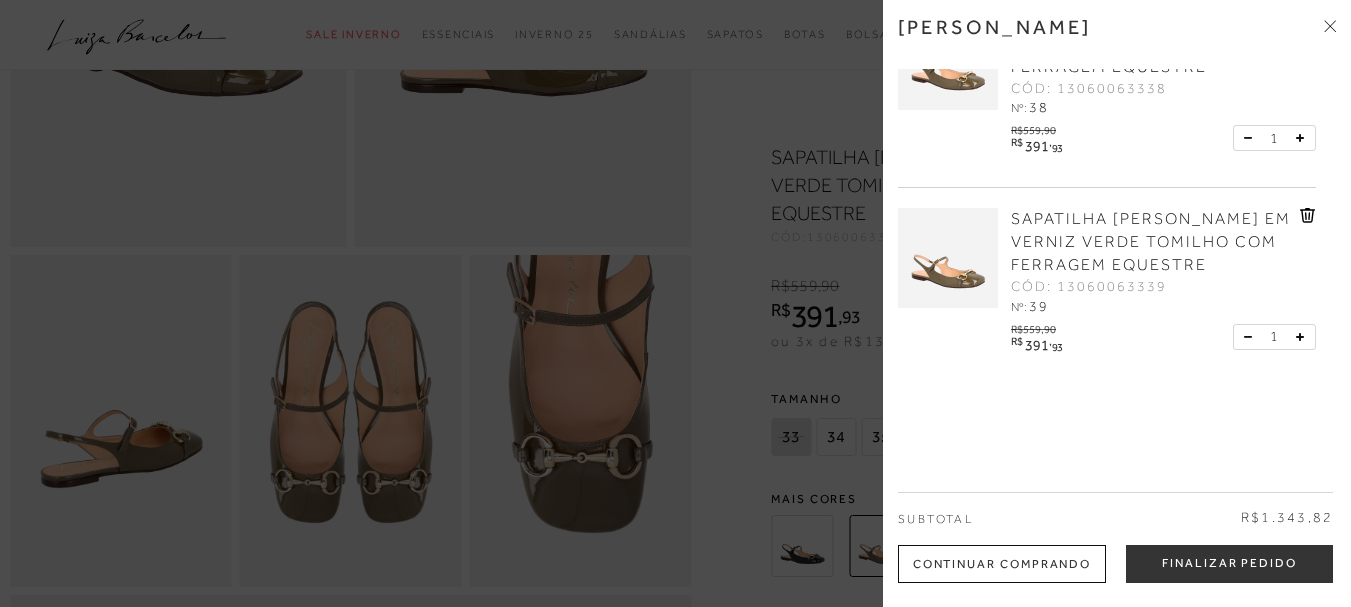 click at bounding box center [1252, 337] 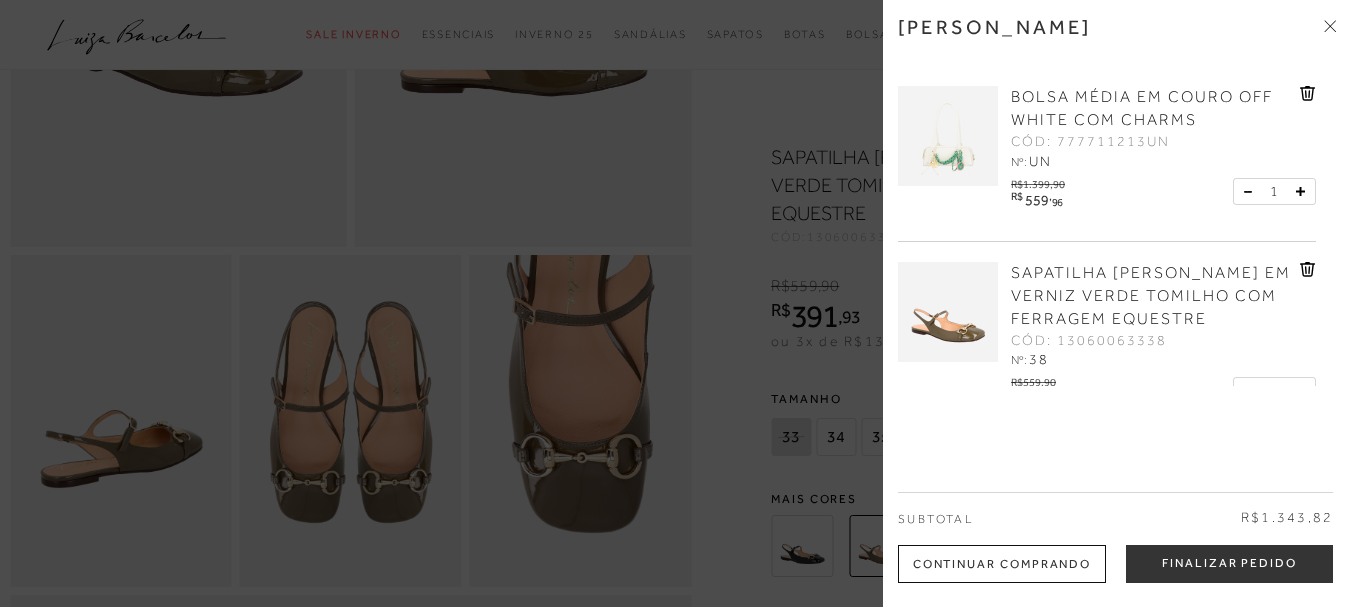 scroll, scrollTop: 0, scrollLeft: 0, axis: both 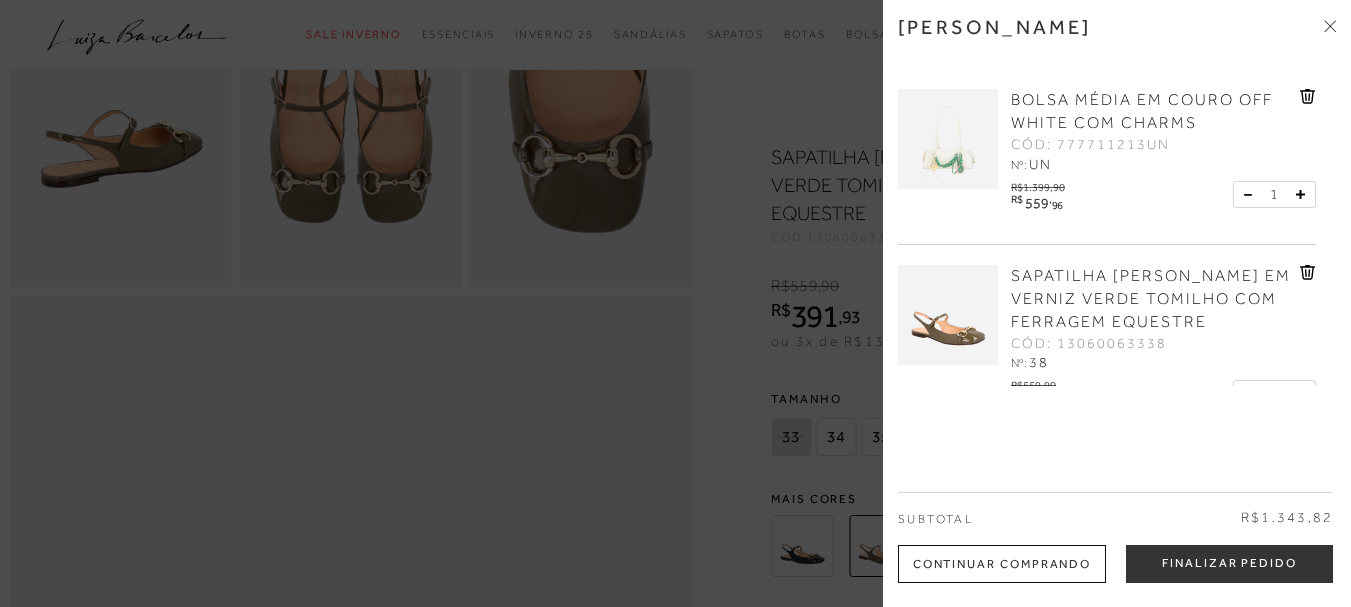 click 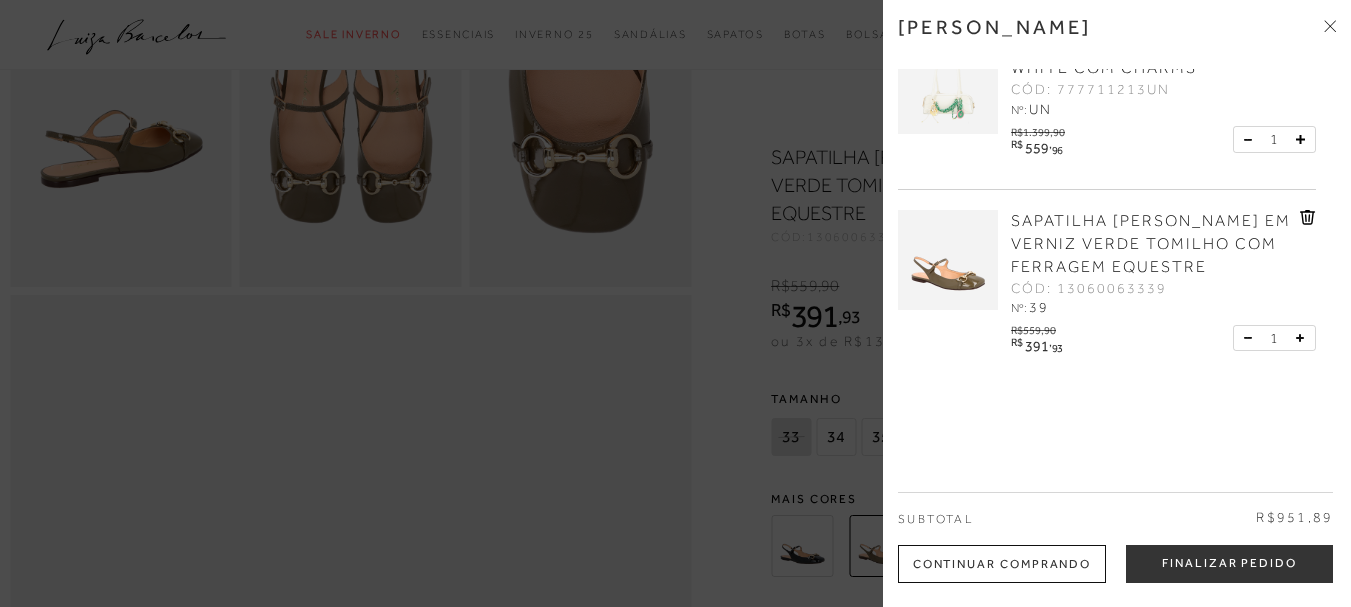 scroll, scrollTop: 56, scrollLeft: 0, axis: vertical 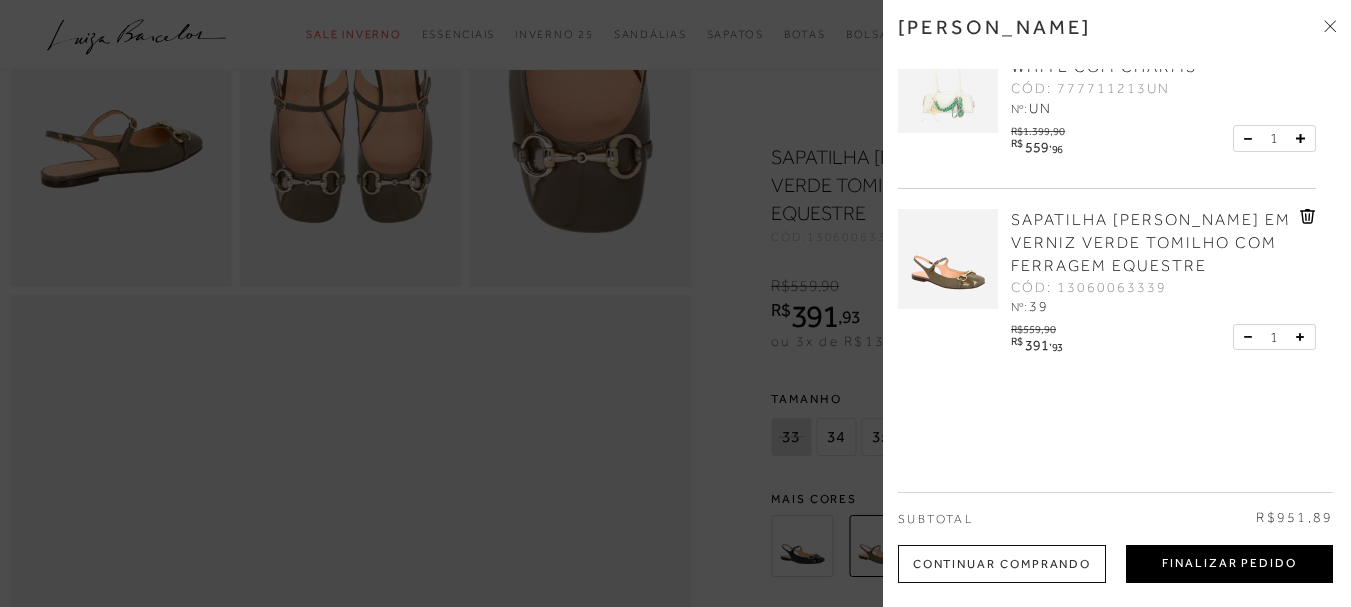 click on "Finalizar Pedido" at bounding box center (1229, 564) 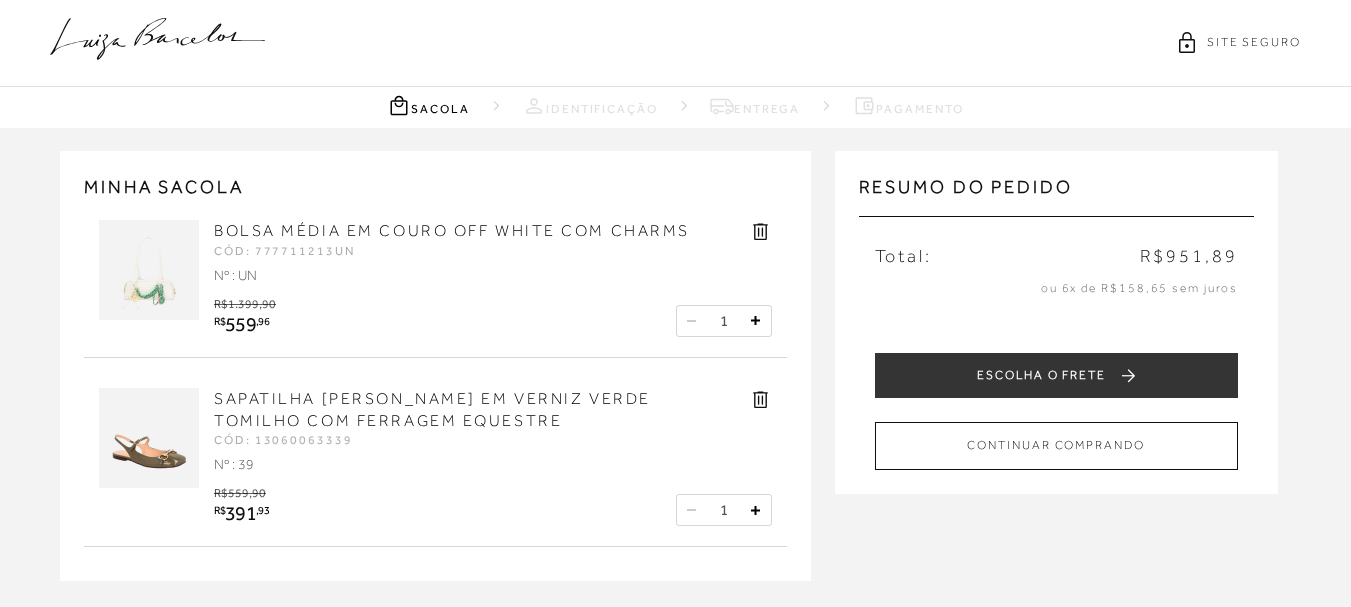 scroll, scrollTop: 0, scrollLeft: 0, axis: both 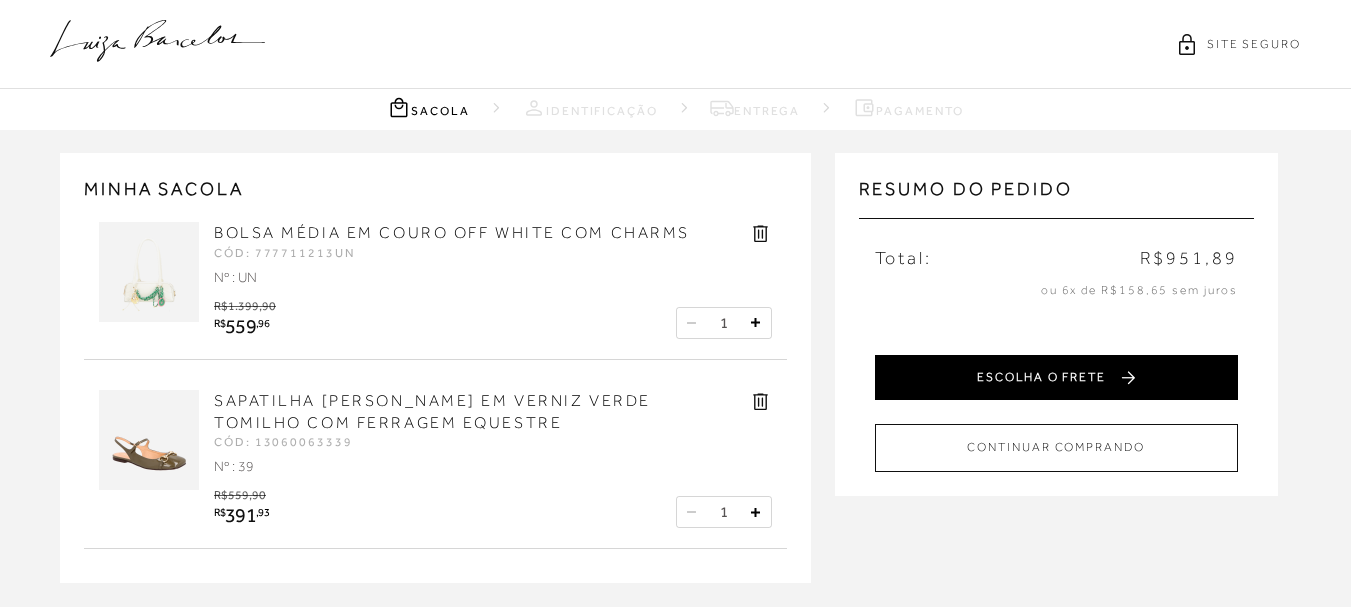 click on "ESCOLHA O FRETE" at bounding box center [1056, 377] 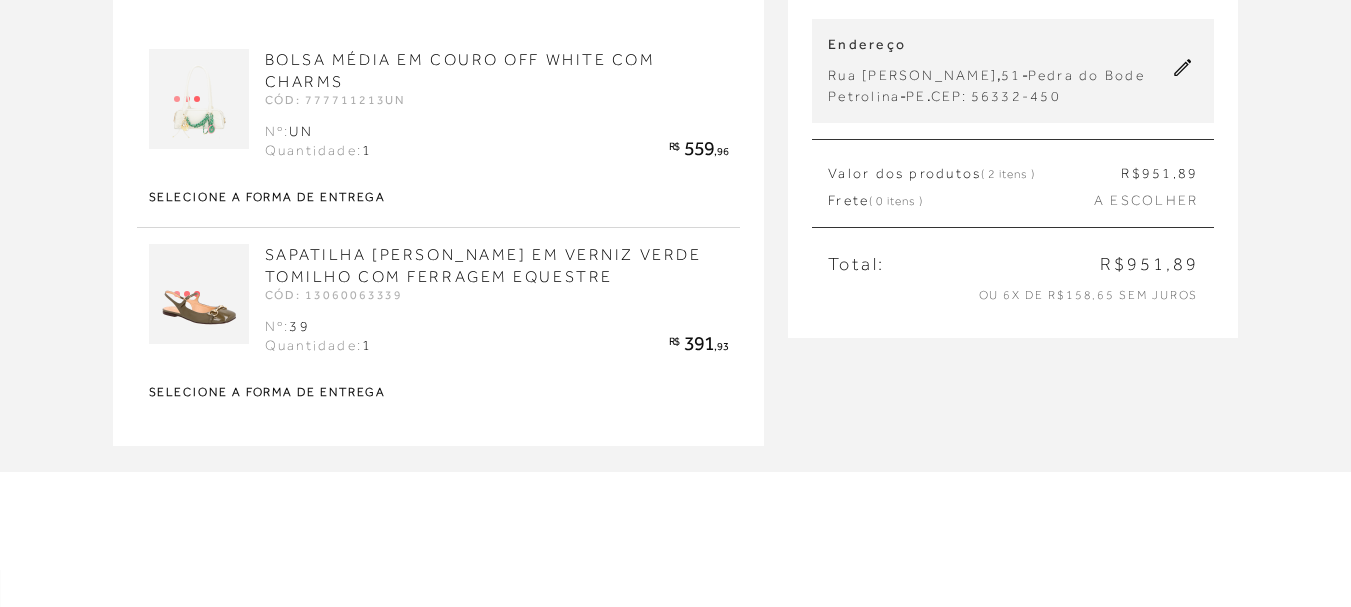 scroll, scrollTop: 200, scrollLeft: 0, axis: vertical 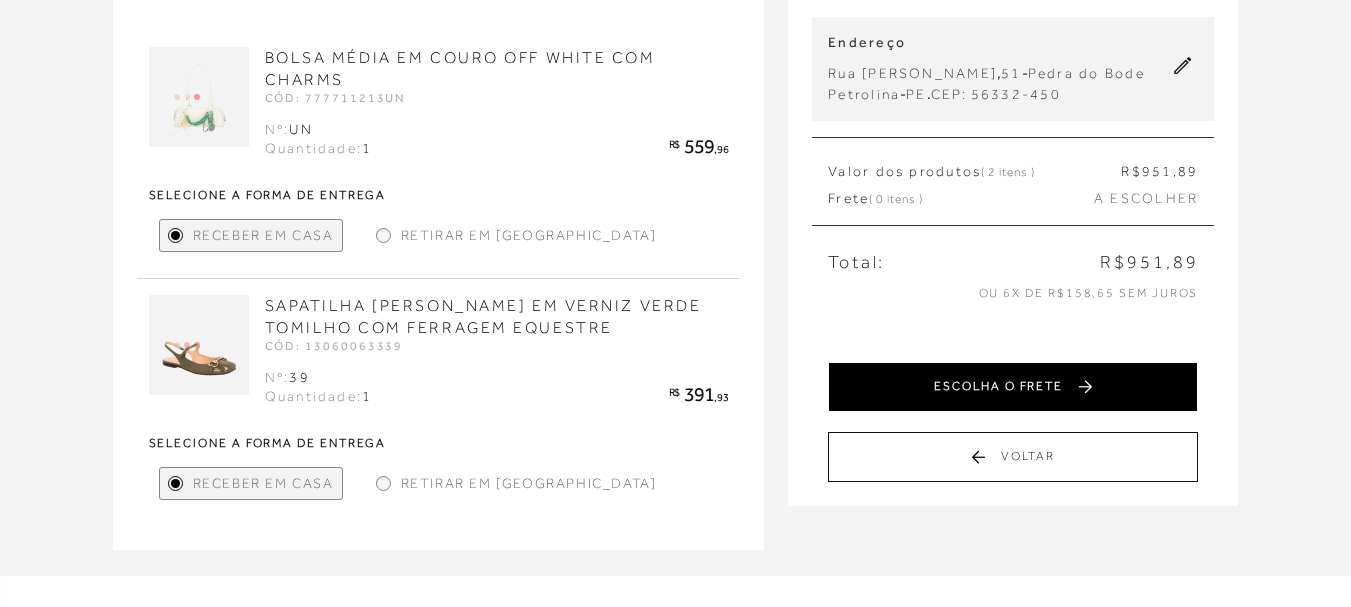 click on "ESCOLHA O FRETE" at bounding box center (1013, 387) 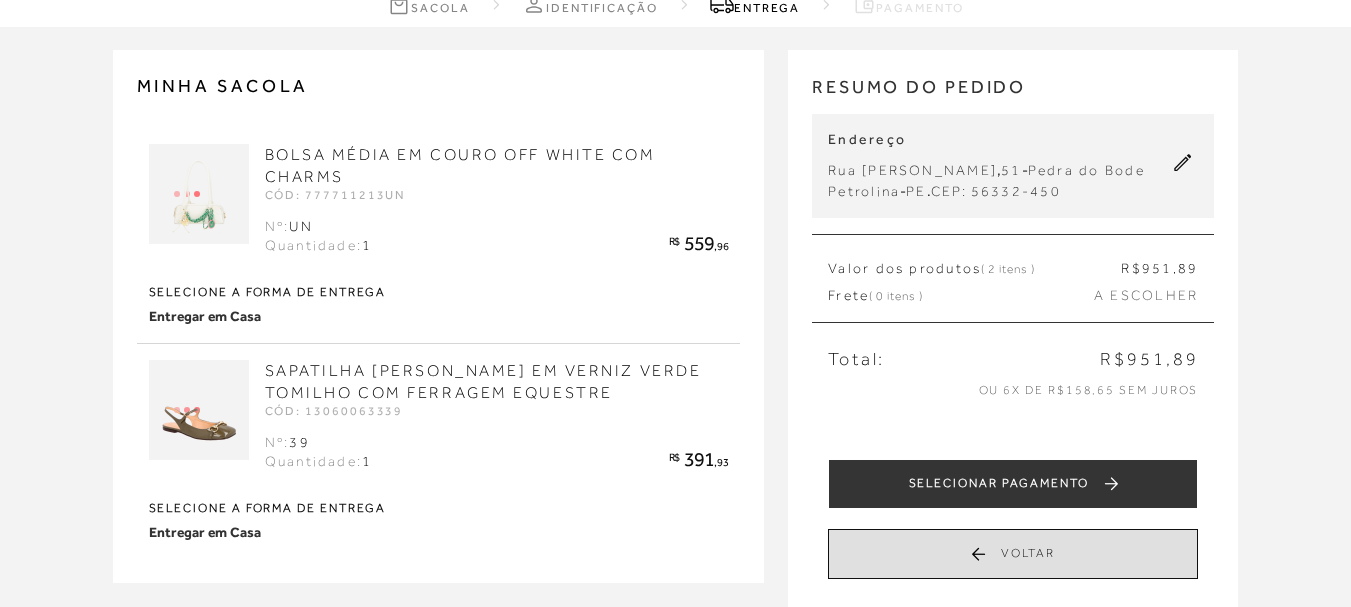 scroll, scrollTop: 300, scrollLeft: 0, axis: vertical 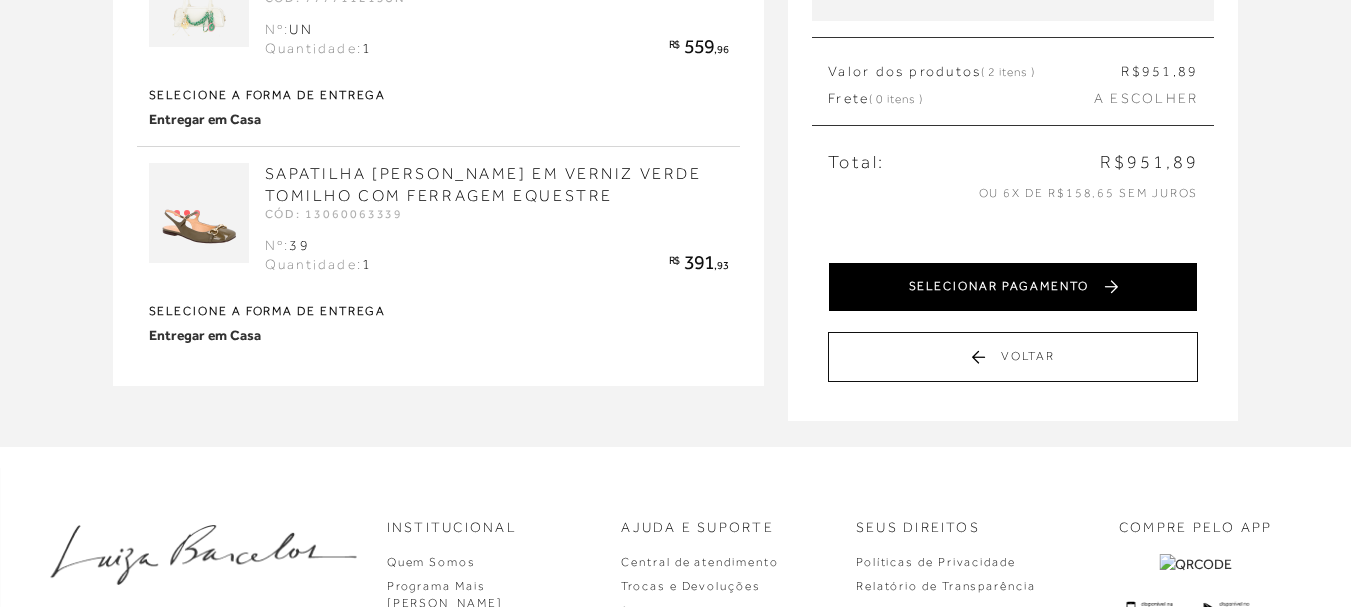 click on "SELECIONAR PAGAMENTO" at bounding box center (1013, 287) 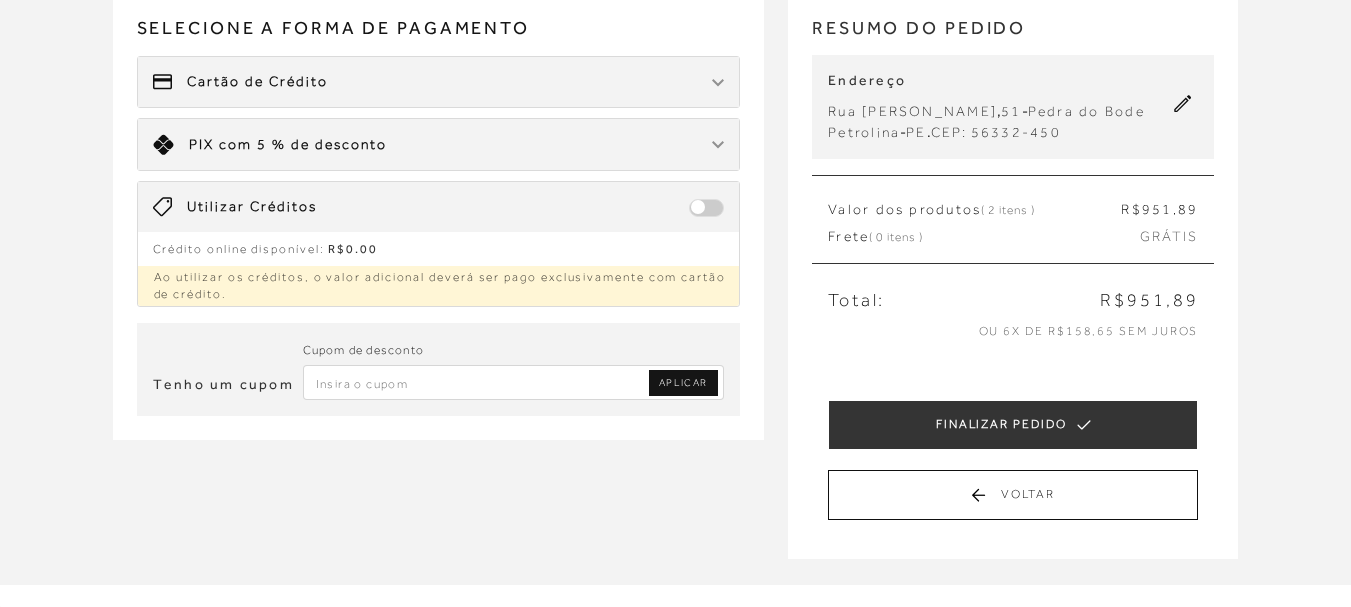 scroll, scrollTop: 200, scrollLeft: 0, axis: vertical 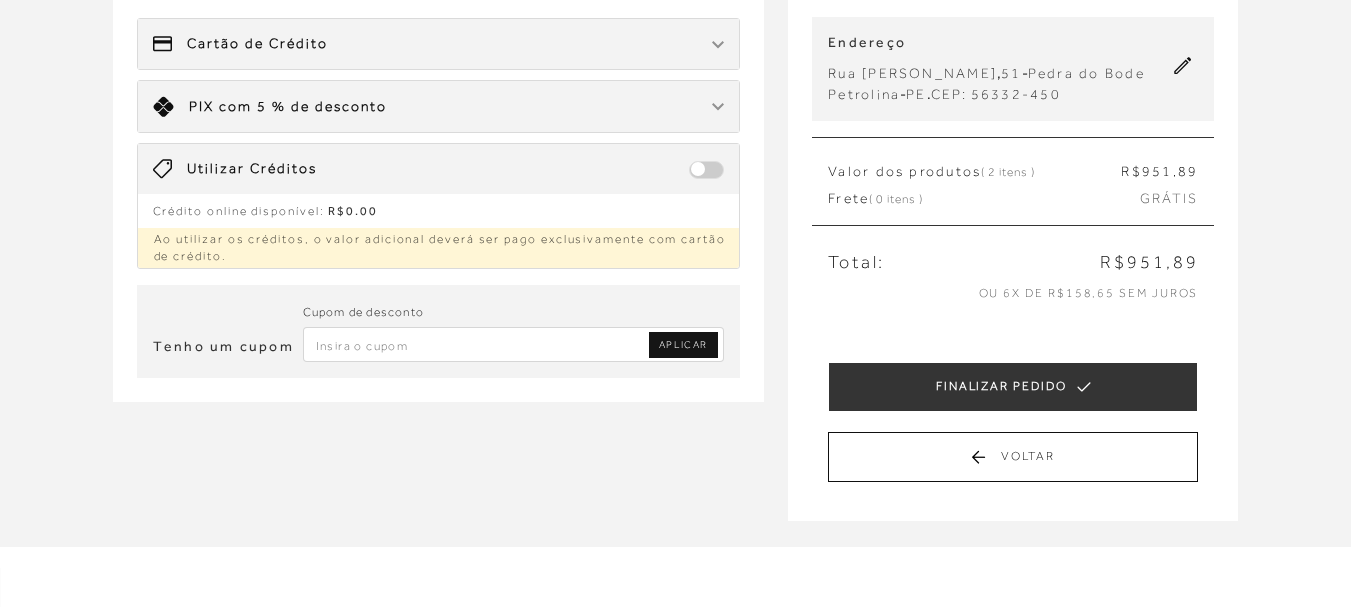 click on "Cartão de Crédito" at bounding box center [439, 44] 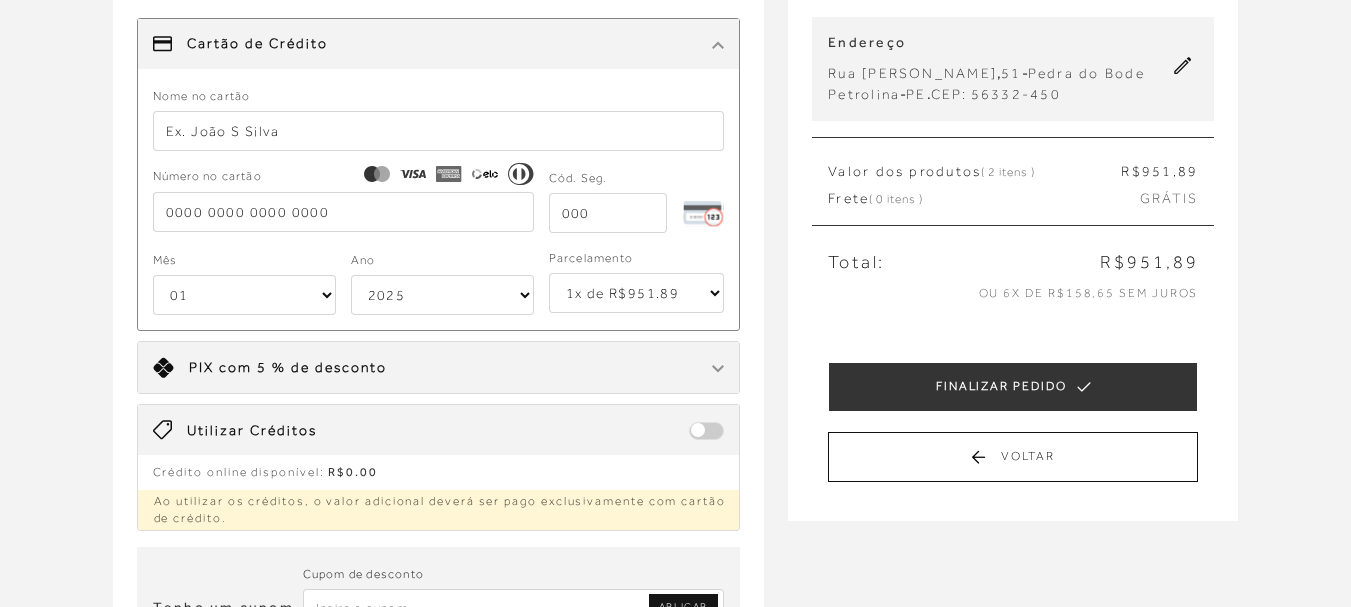 click at bounding box center [439, 131] 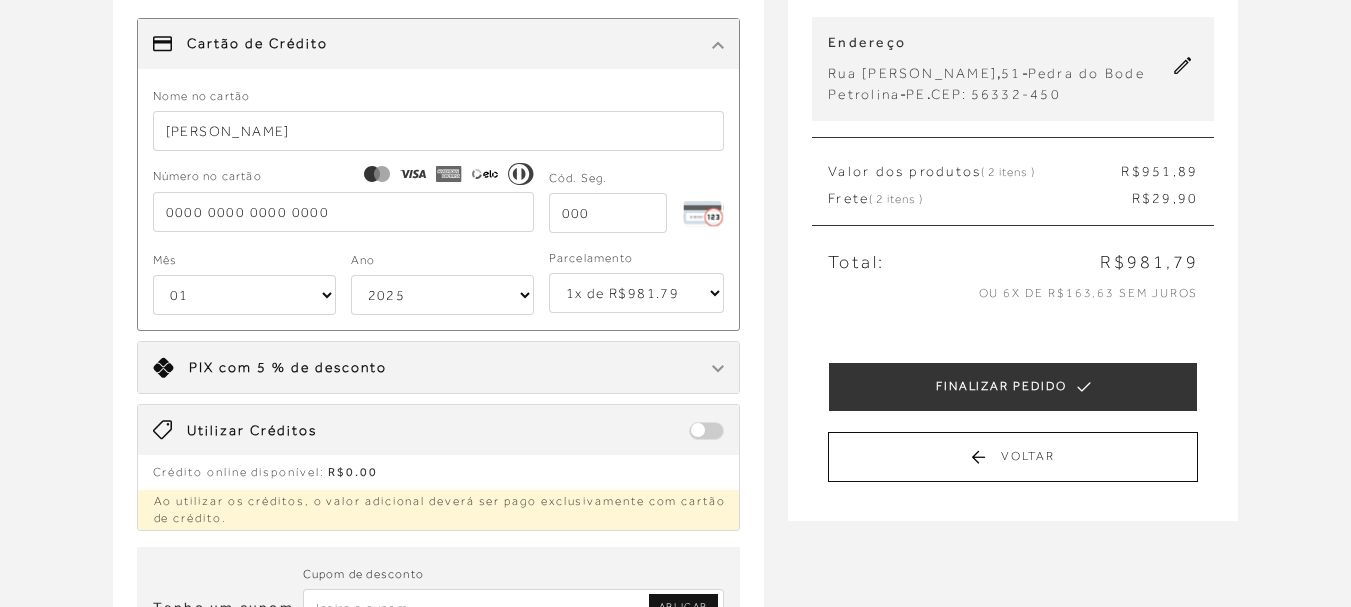 type on "[PERSON_NAME]" 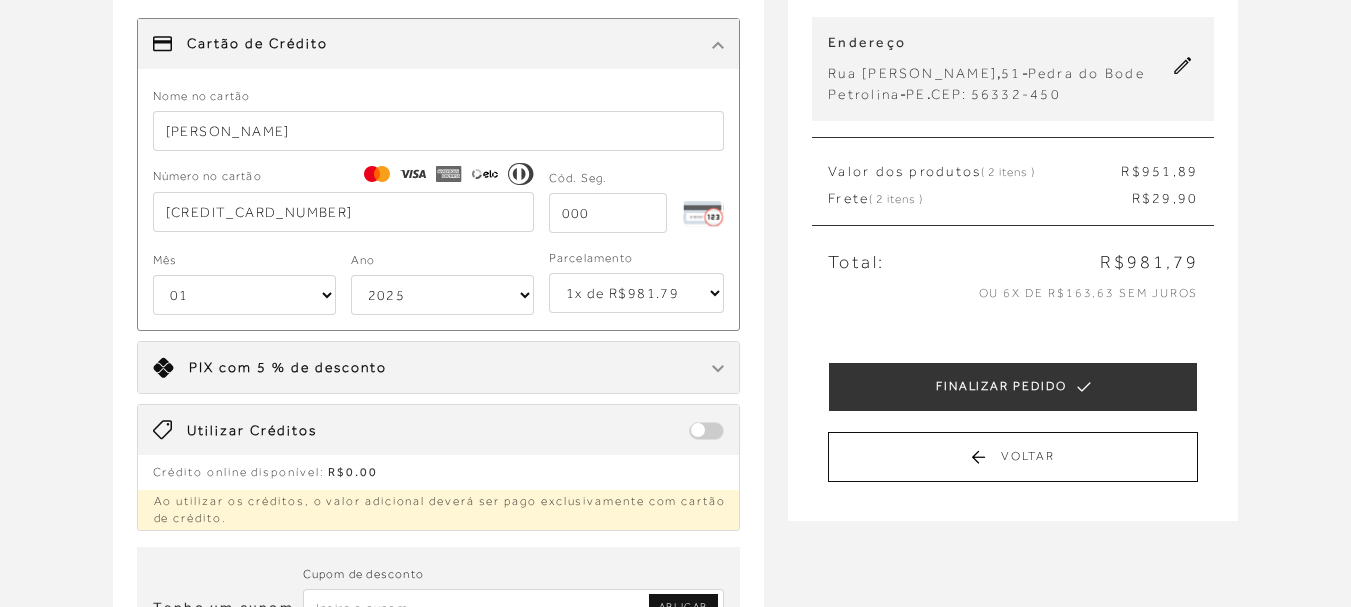 type on "[CREDIT_CARD_NUMBER]" 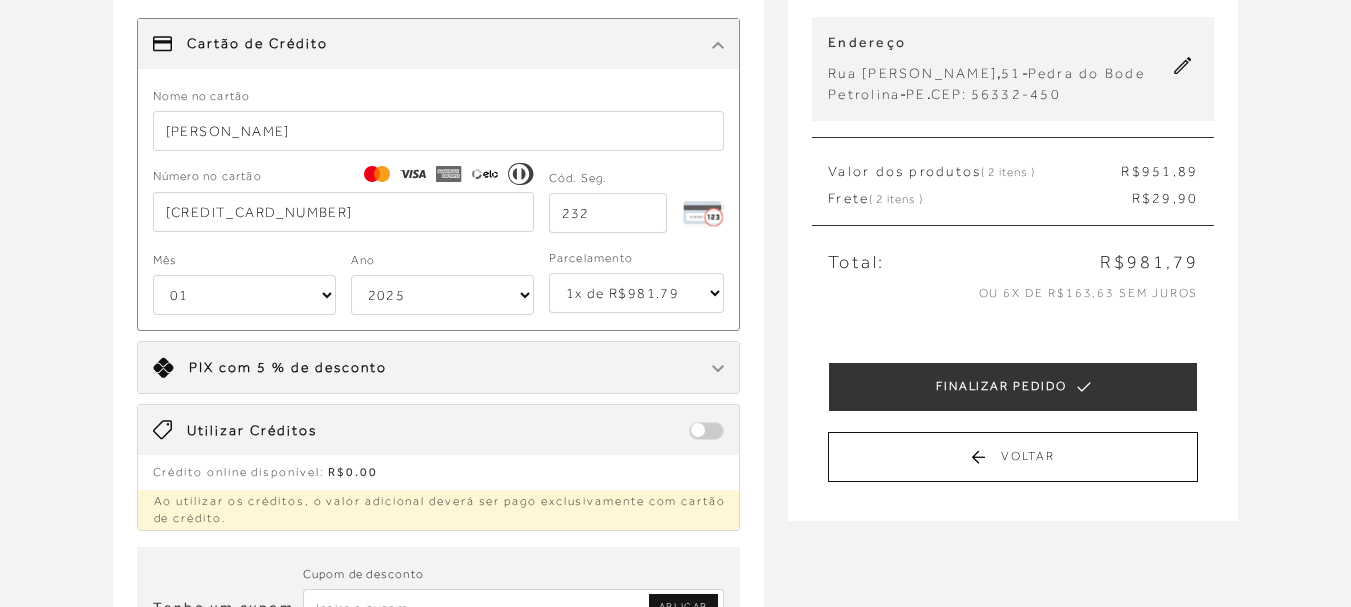 type on "232" 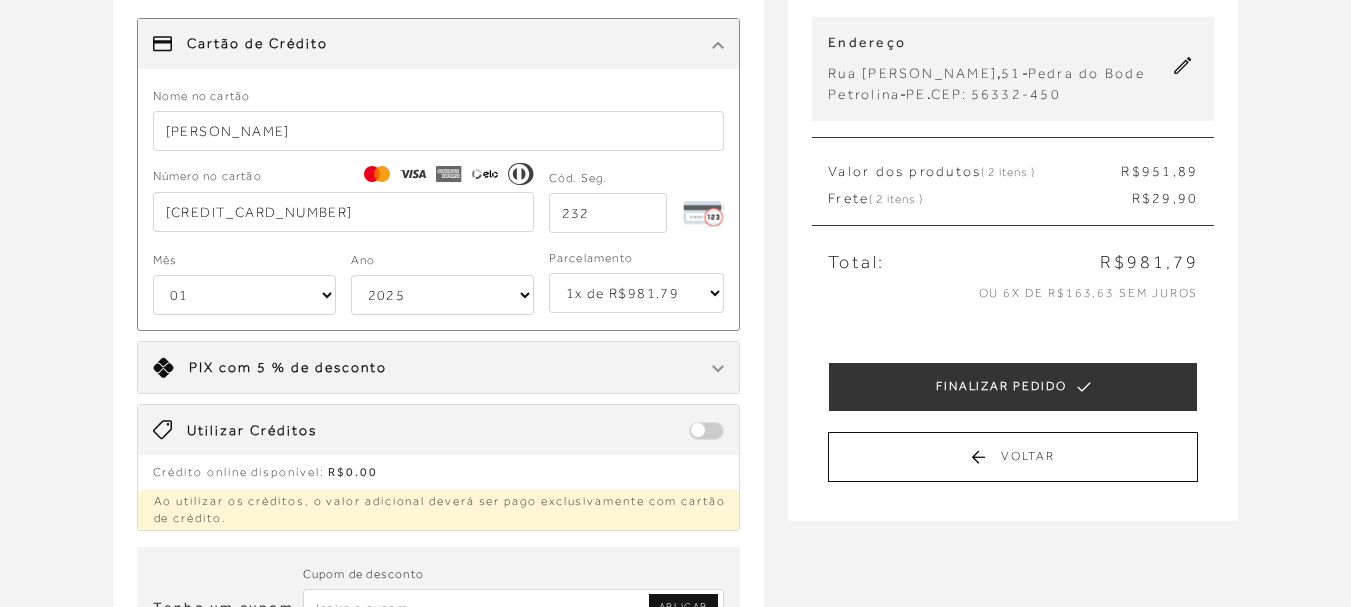 click on "01 02 03 04 05 06 07 08 09 10 11 12" at bounding box center (244, 295) 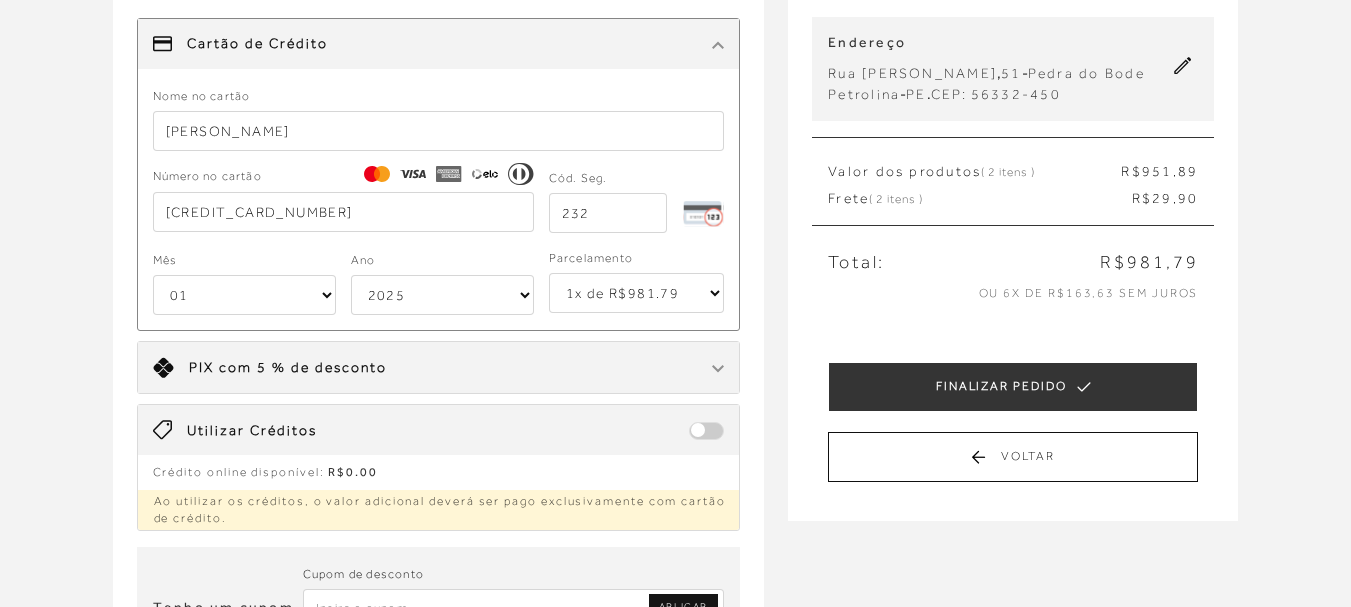 select on "11" 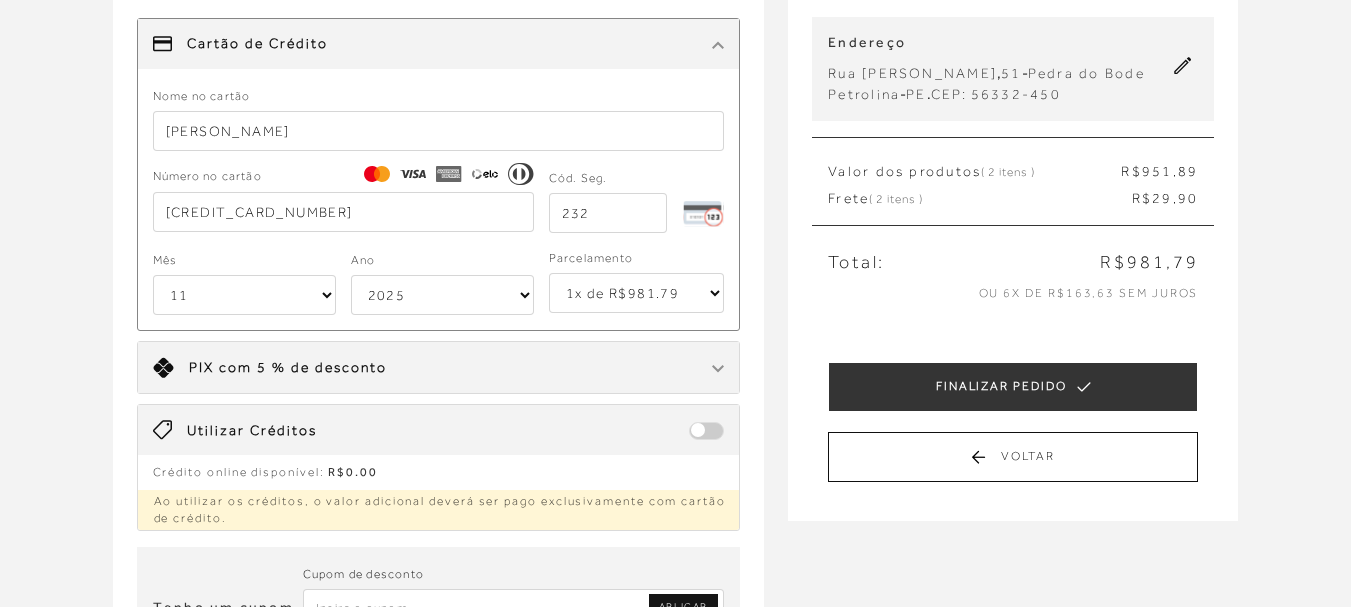click on "01 02 03 04 05 06 07 08 09 10 11 12" at bounding box center [244, 295] 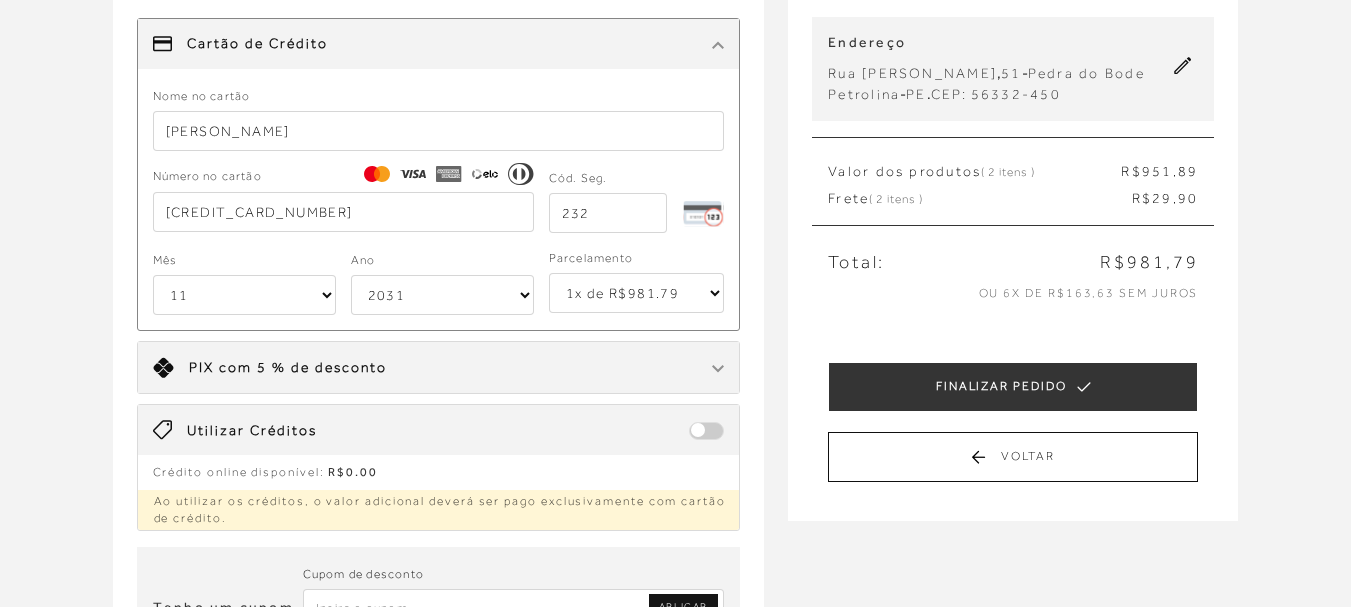 click on "2025 2026 2027 2028 2029 2030 2031 2032 2033 2034 2035 2036 2037 2038 2039 2040 2041 2042 2043 2044" at bounding box center [442, 295] 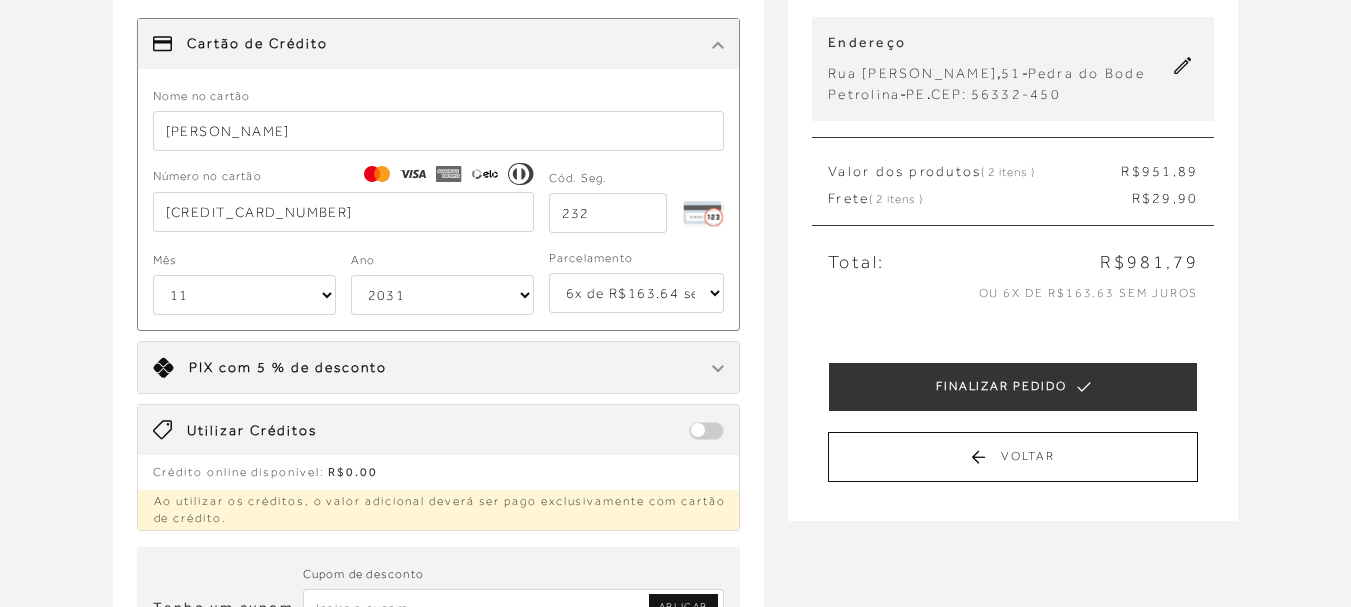 click on "1x de R$981.79 2x de R$490.90 sem juros 3x de R$327.27 sem juros 4x de R$245.45 sem juros 5x de R$196.36 sem juros 6x de R$163.64 sem juros" at bounding box center [637, 293] 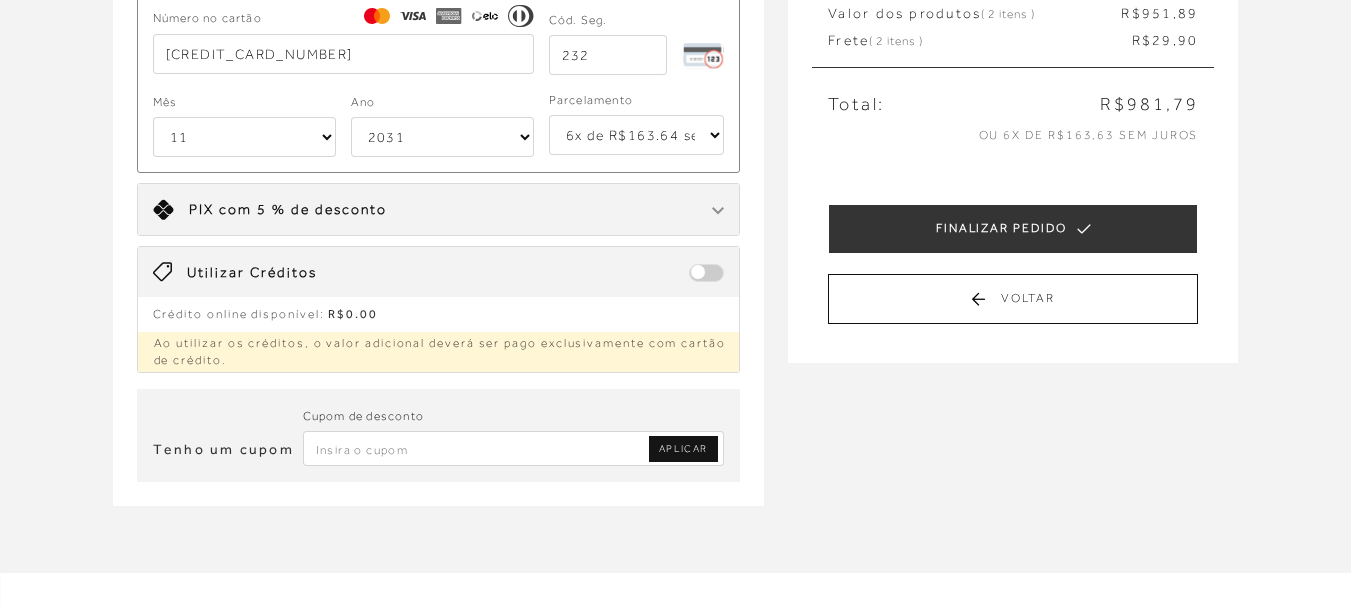 scroll, scrollTop: 400, scrollLeft: 0, axis: vertical 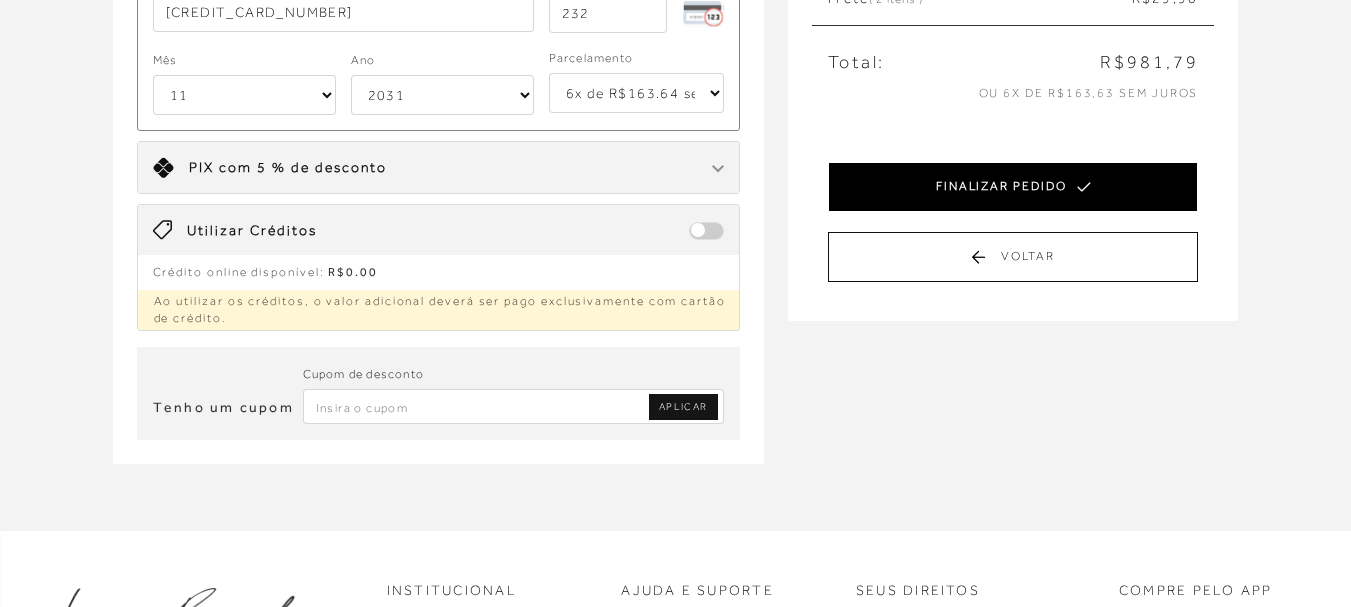 click on "FINALIZAR PEDIDO" at bounding box center (1013, 187) 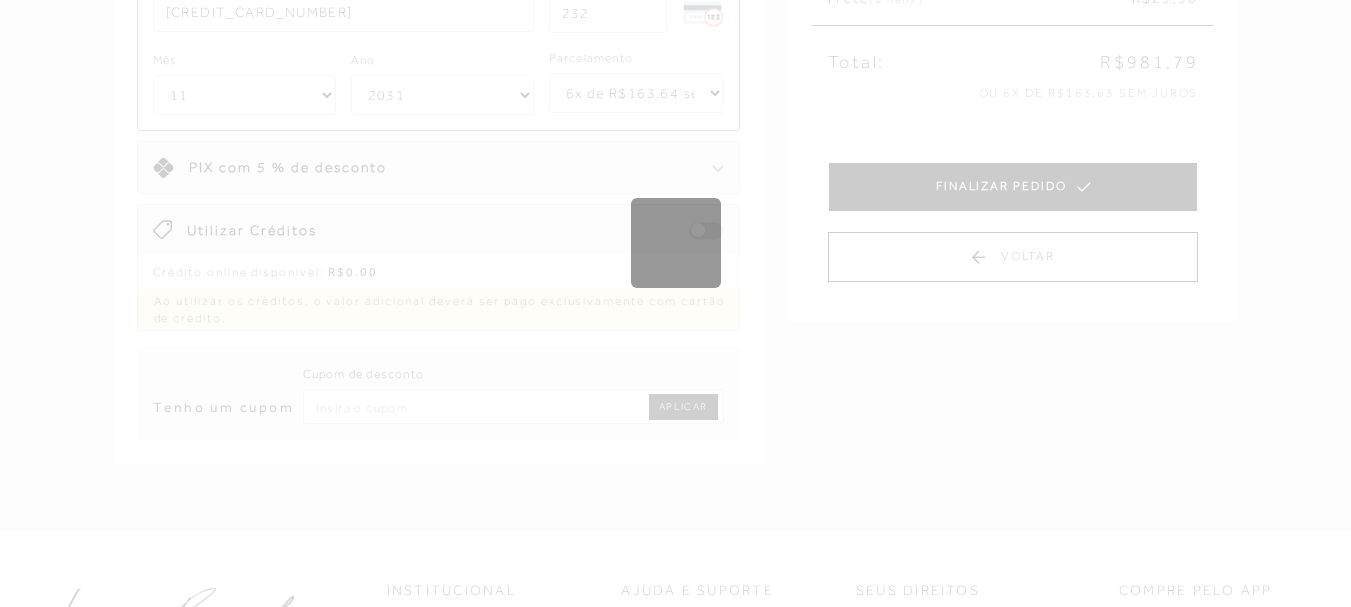 scroll, scrollTop: 0, scrollLeft: 0, axis: both 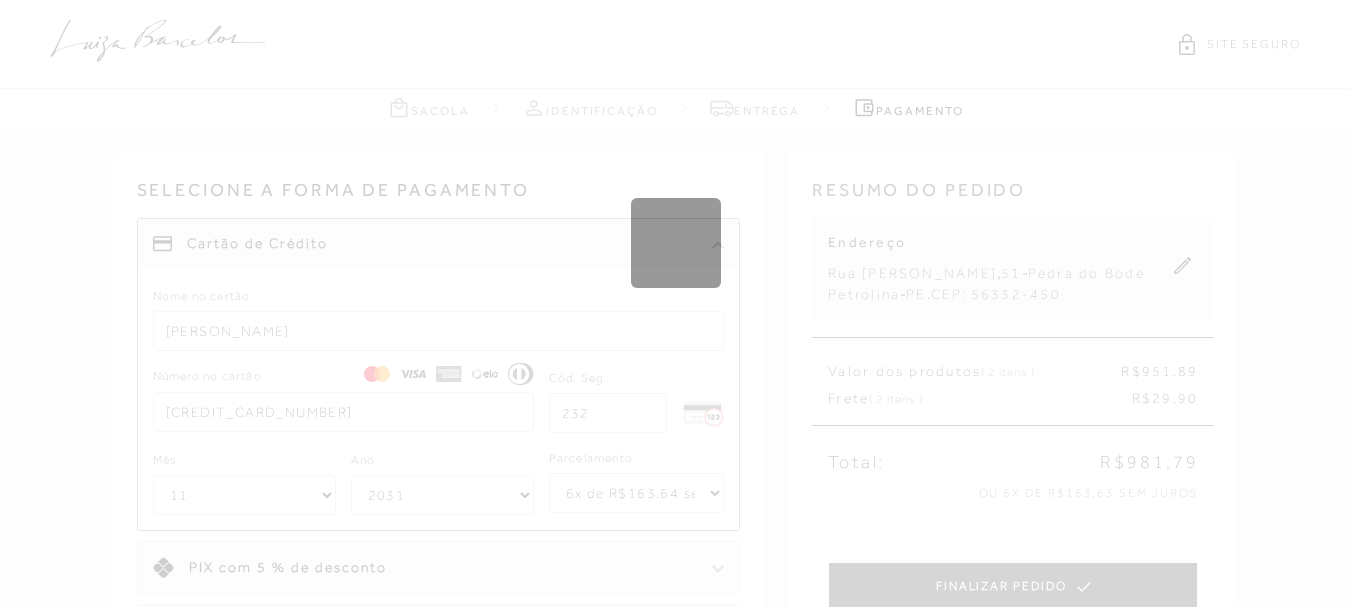 type 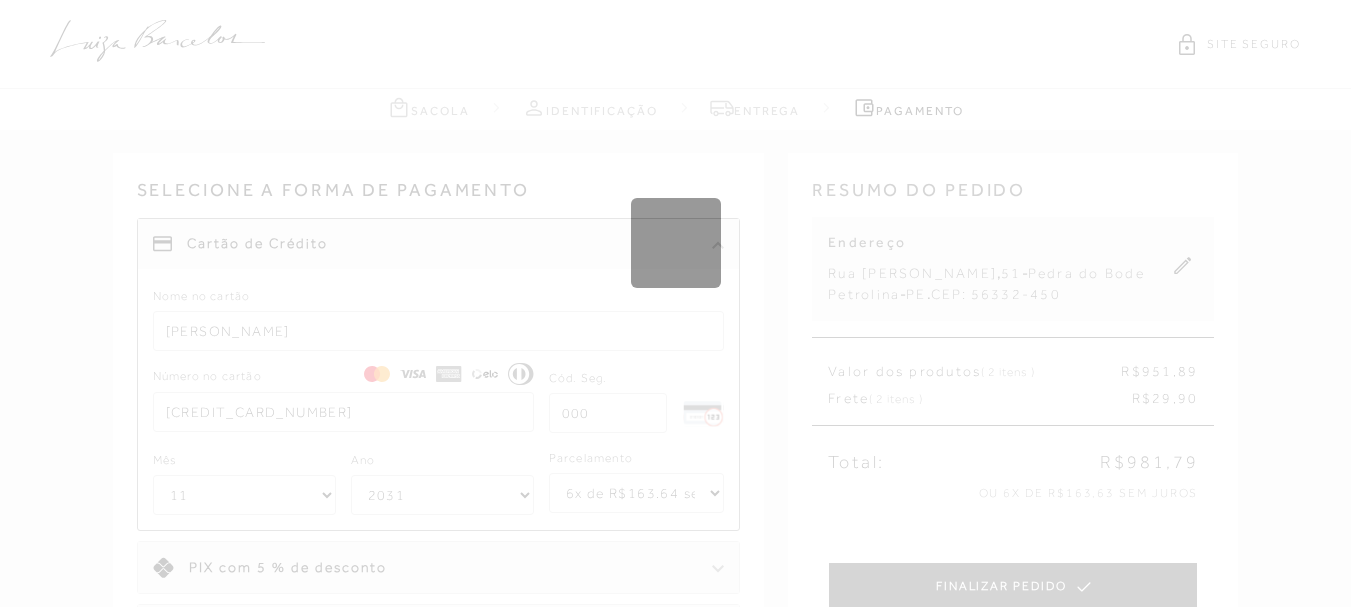 select on "1" 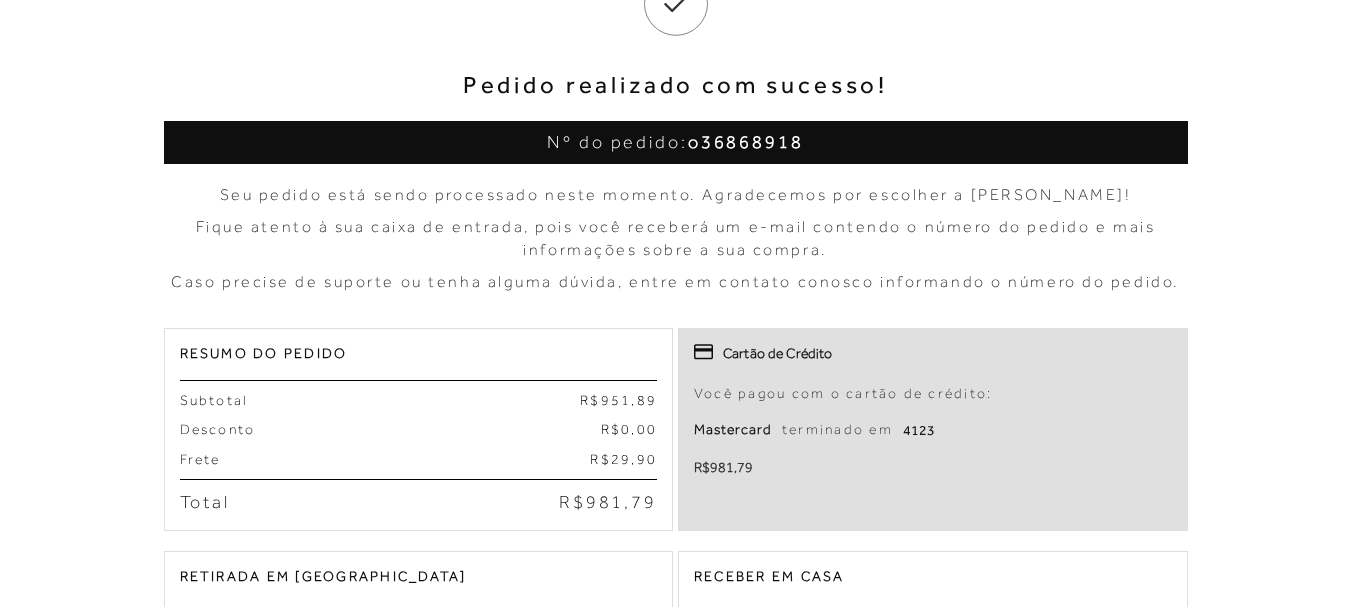 scroll, scrollTop: 0, scrollLeft: 0, axis: both 